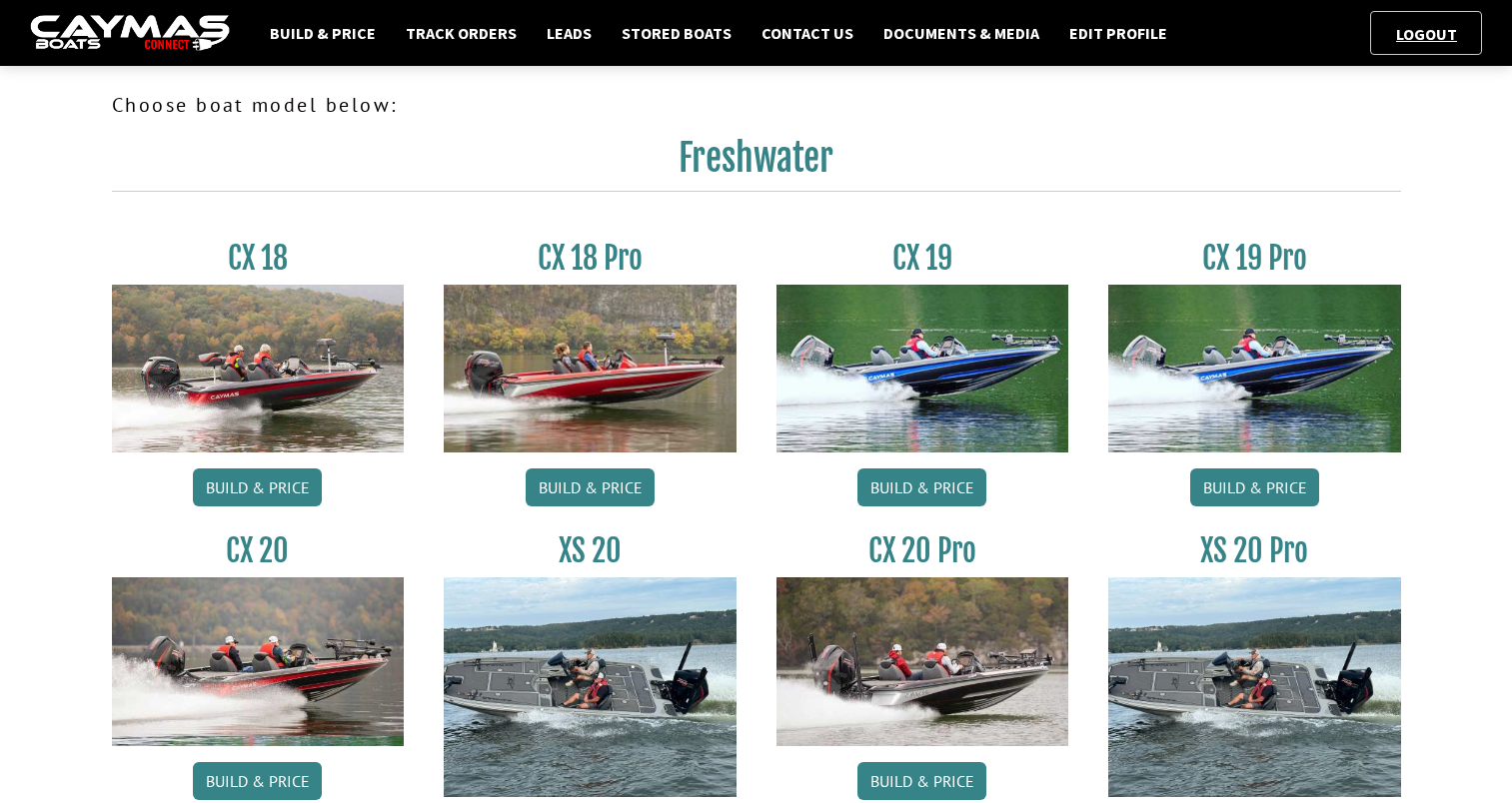 scroll, scrollTop: 0, scrollLeft: 0, axis: both 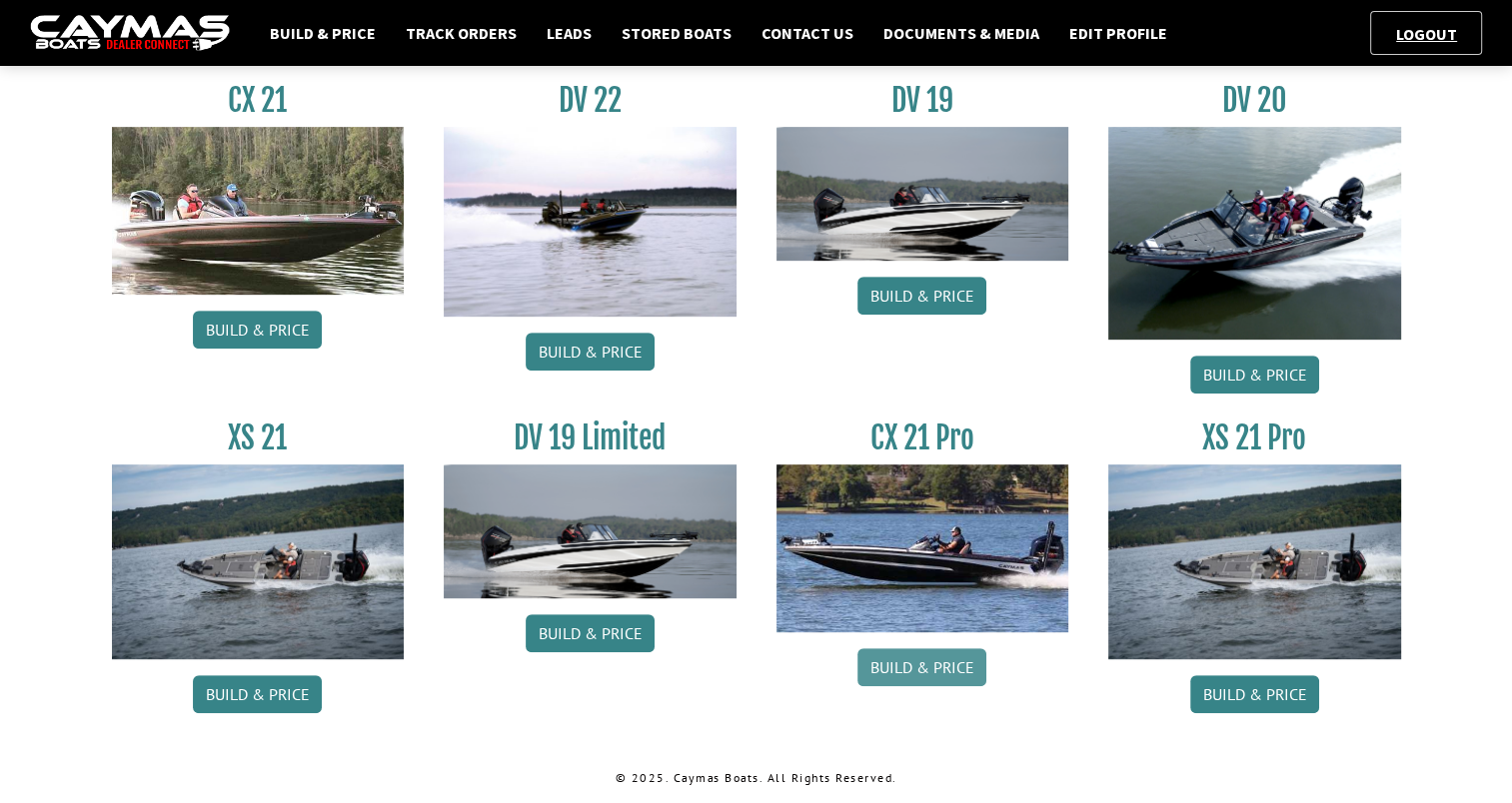 click on "Build & Price" at bounding box center (921, 667) 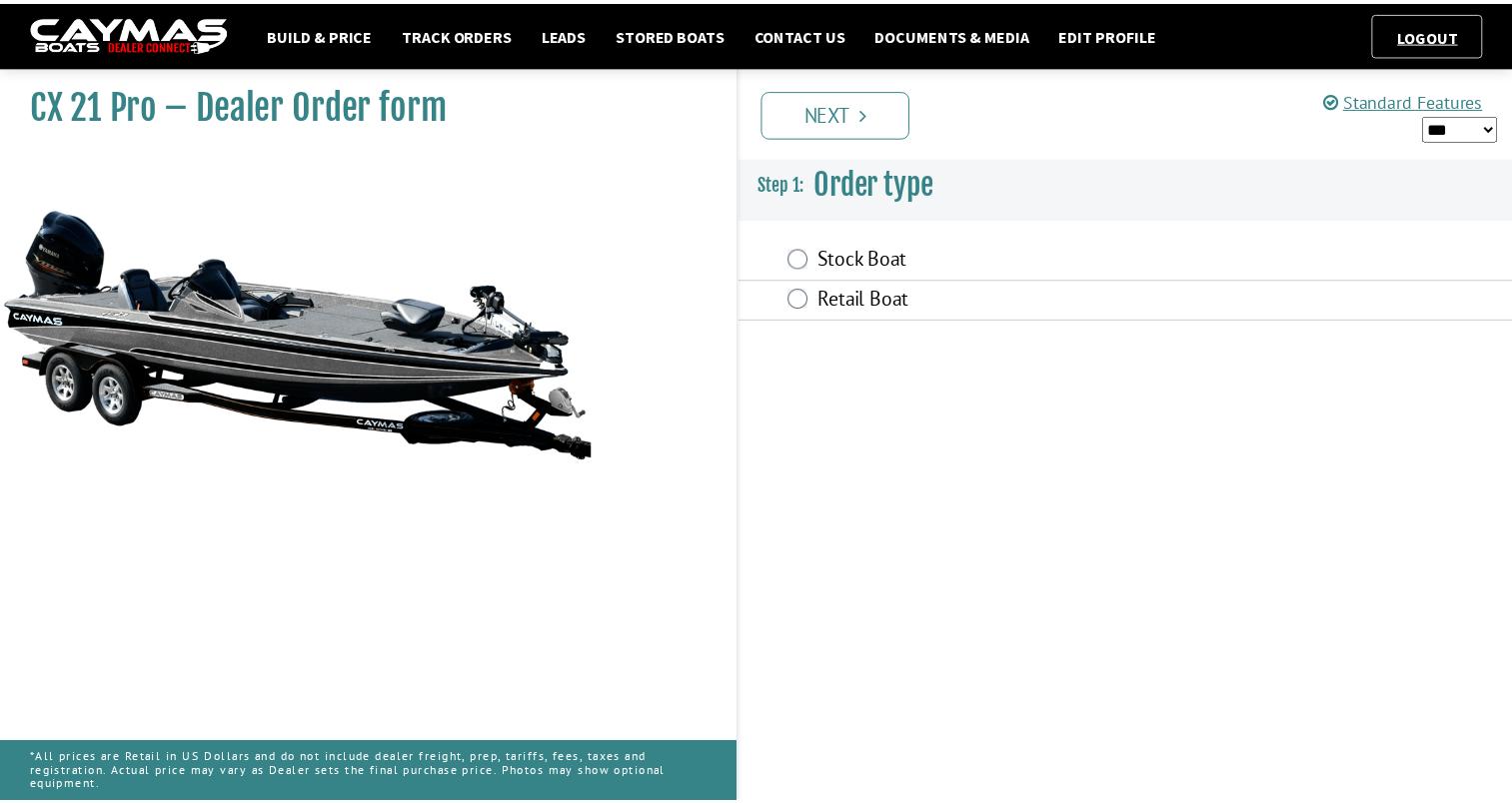 scroll, scrollTop: 0, scrollLeft: 0, axis: both 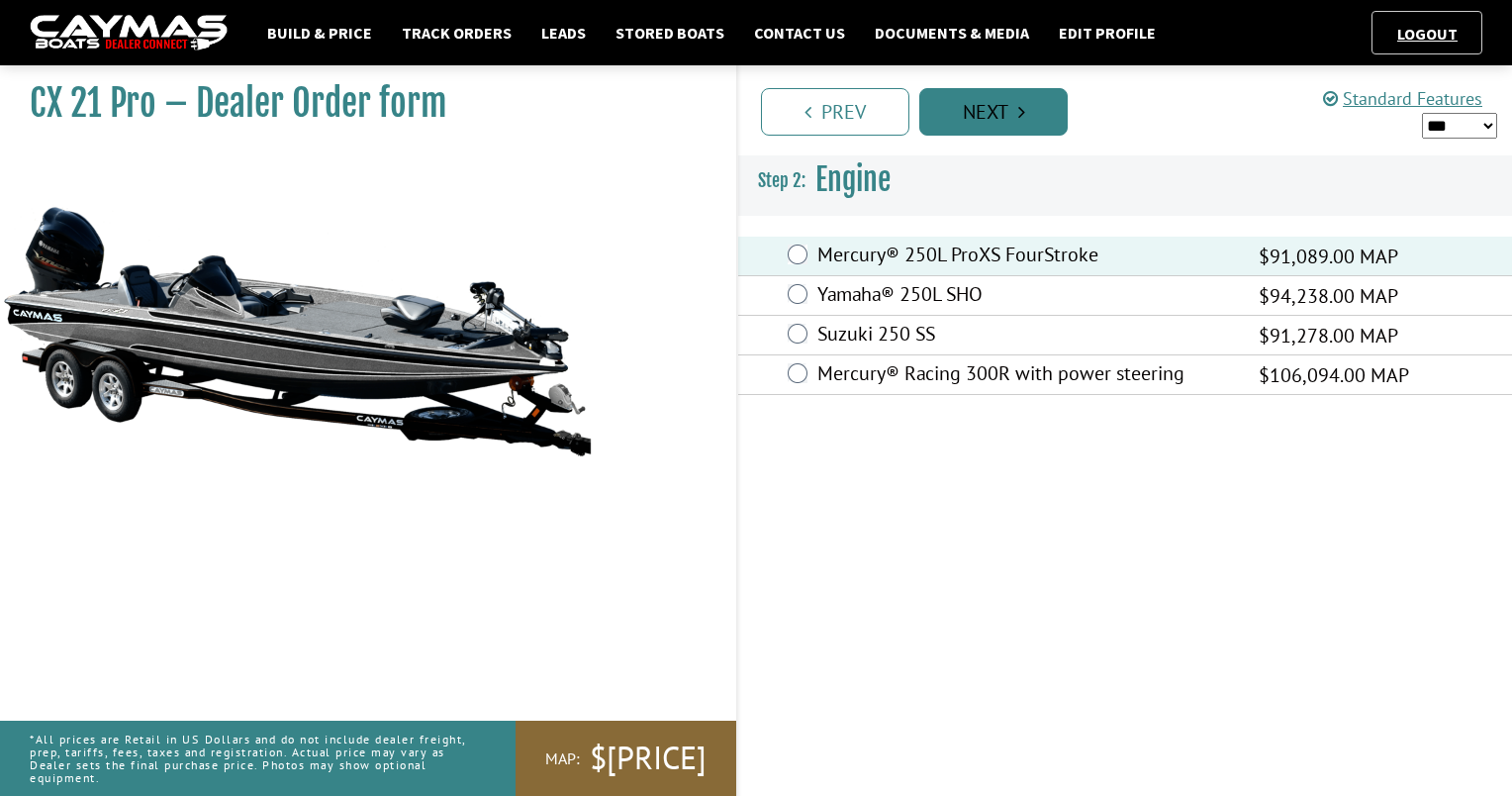 click on "Next" at bounding box center [993, 112] 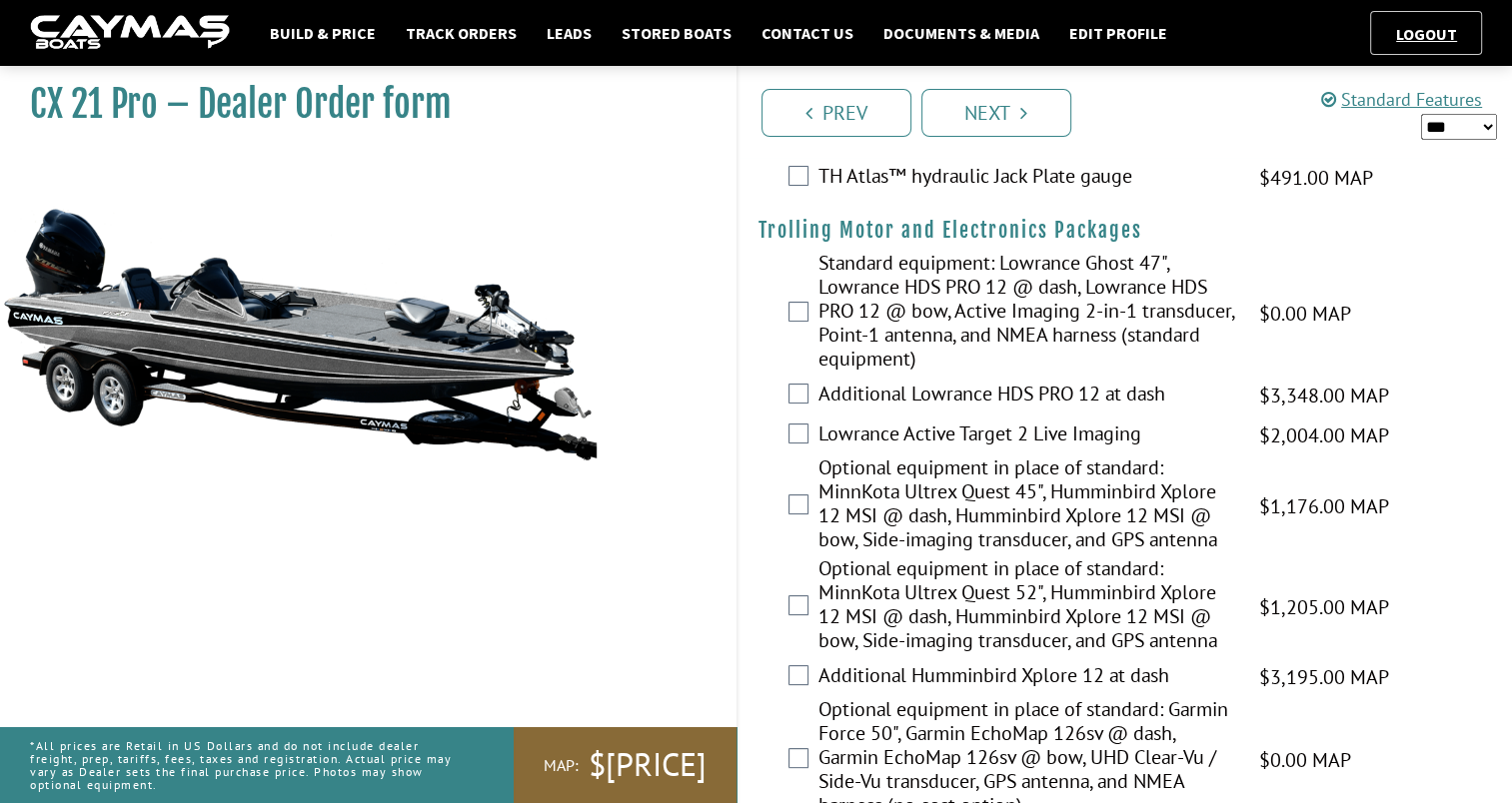scroll, scrollTop: 225, scrollLeft: 0, axis: vertical 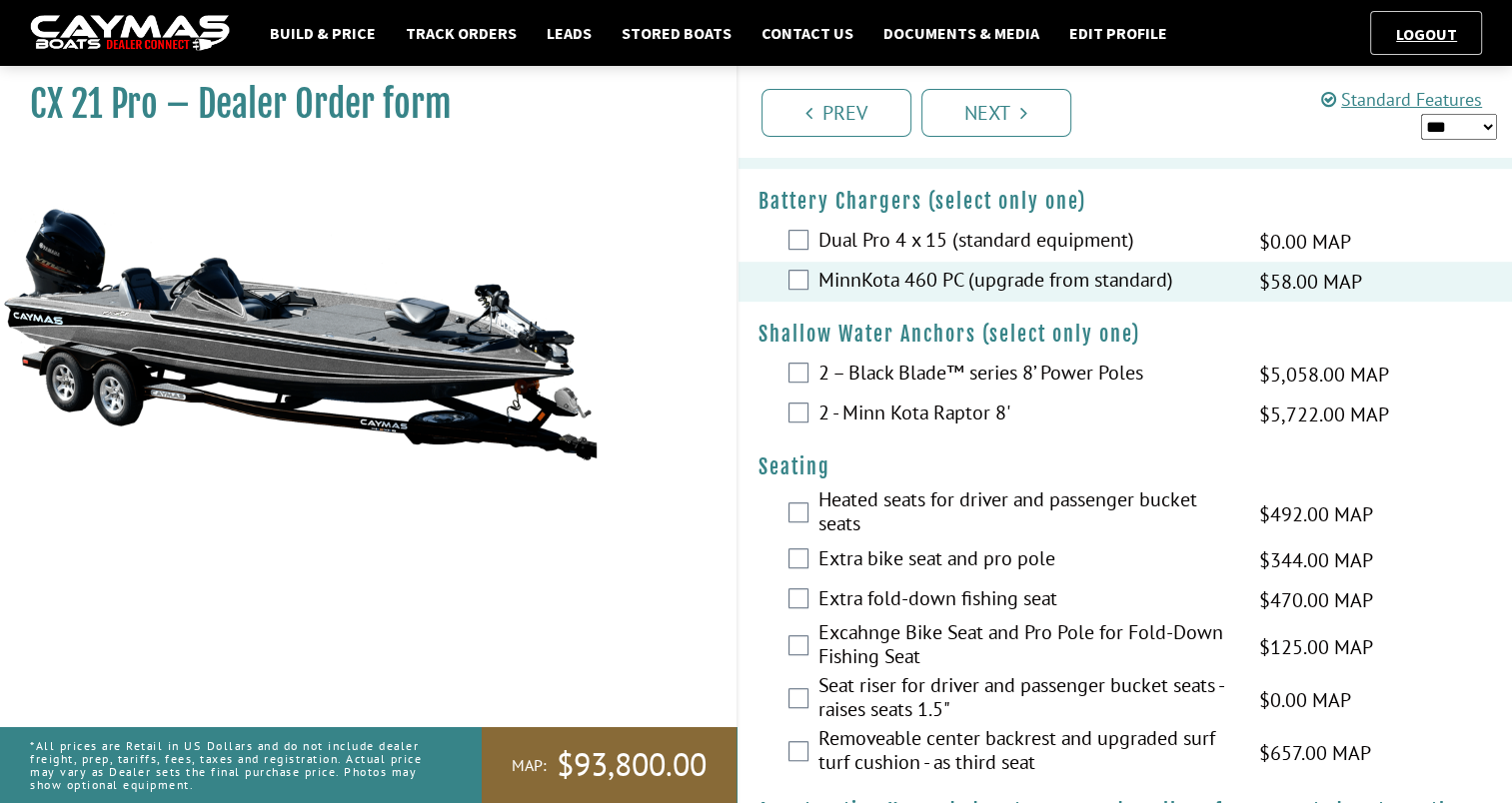 click on "***
******
******" at bounding box center (1459, 127) 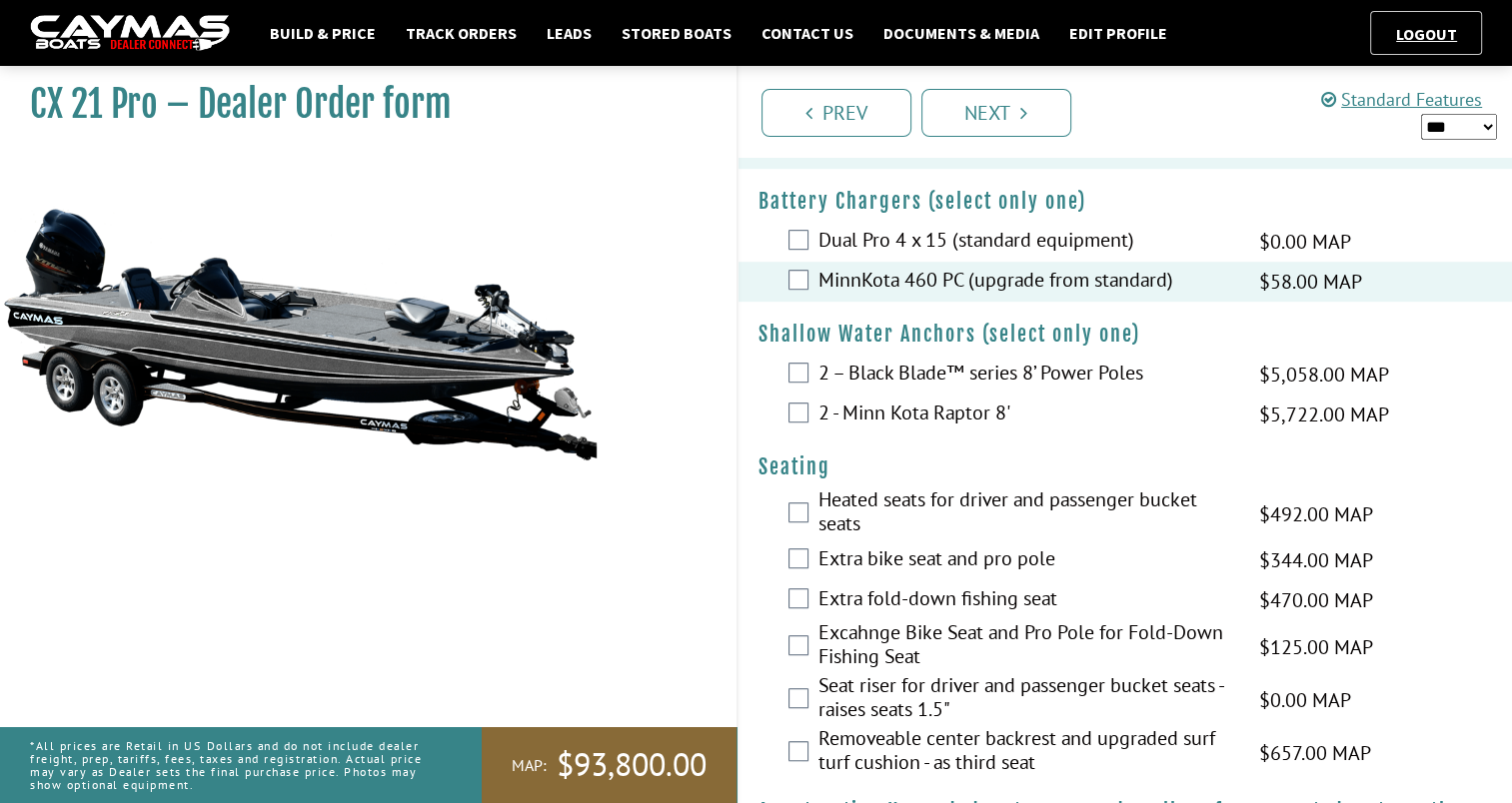 click on "***
******
******" at bounding box center (1459, 127) 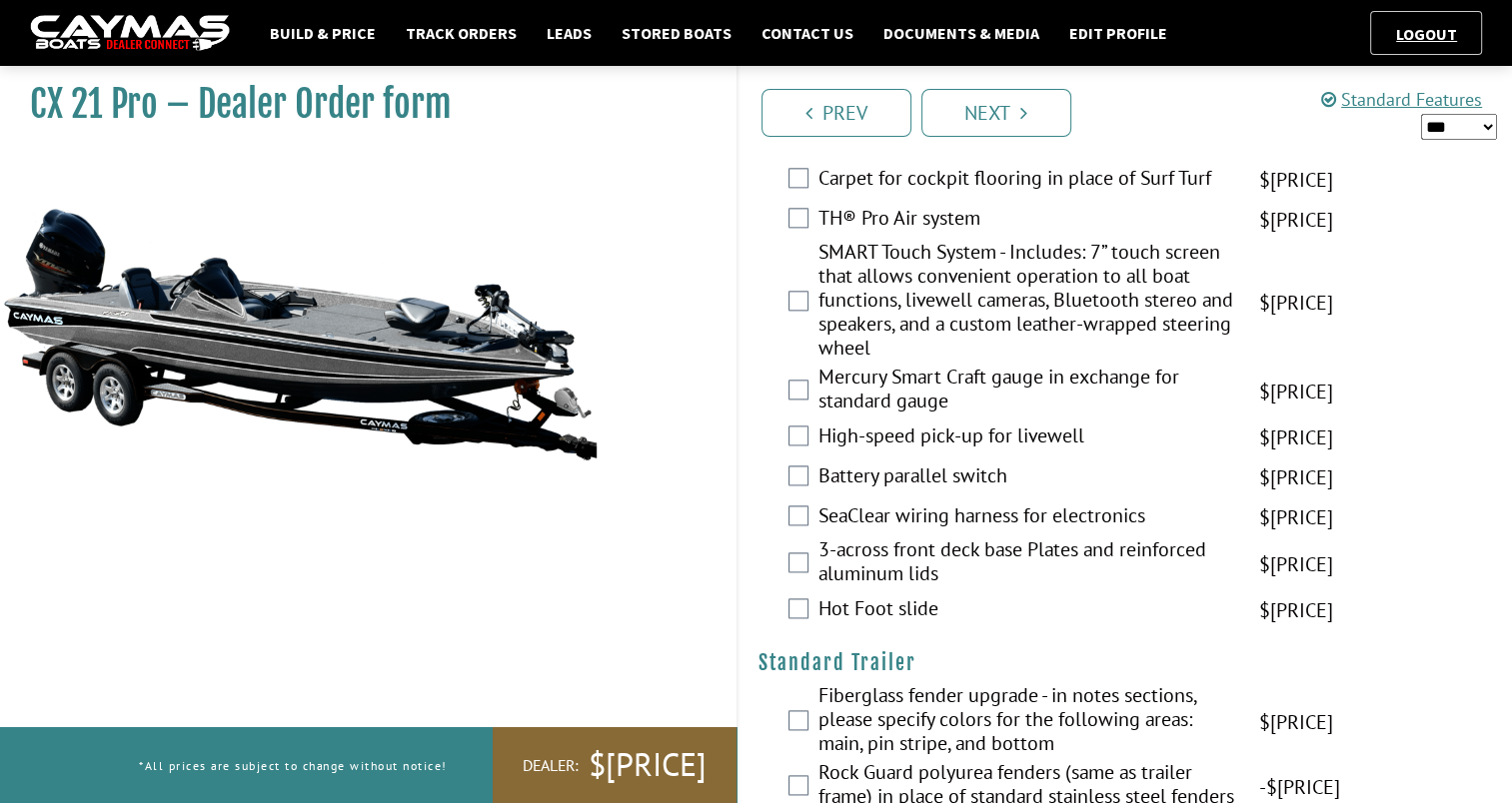 scroll, scrollTop: 2395, scrollLeft: 0, axis: vertical 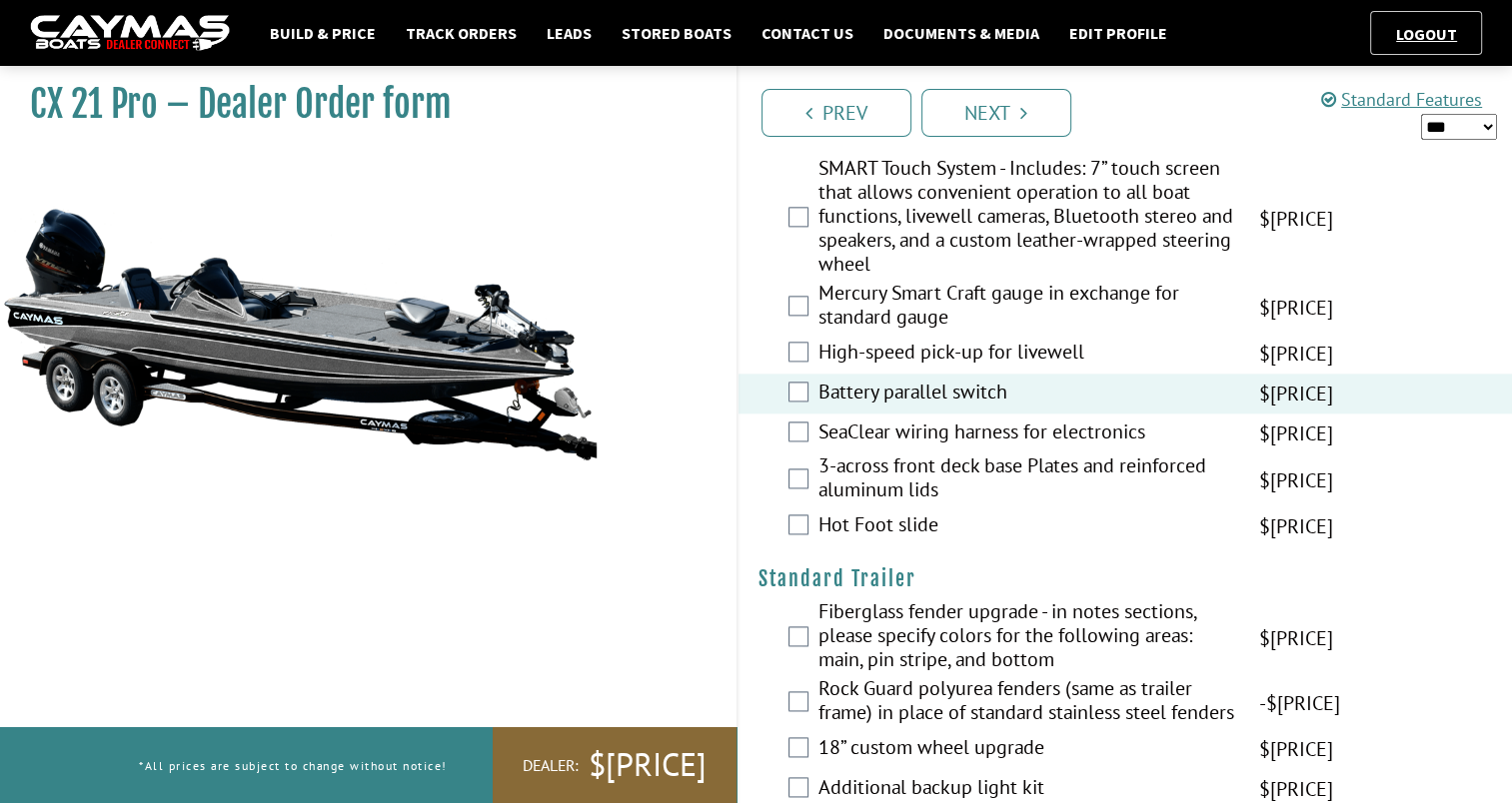 click on "Hot Foot slide
$198.00 MAP
$234.00 MSRP
$169.00
$198.00" at bounding box center [1125, 526] 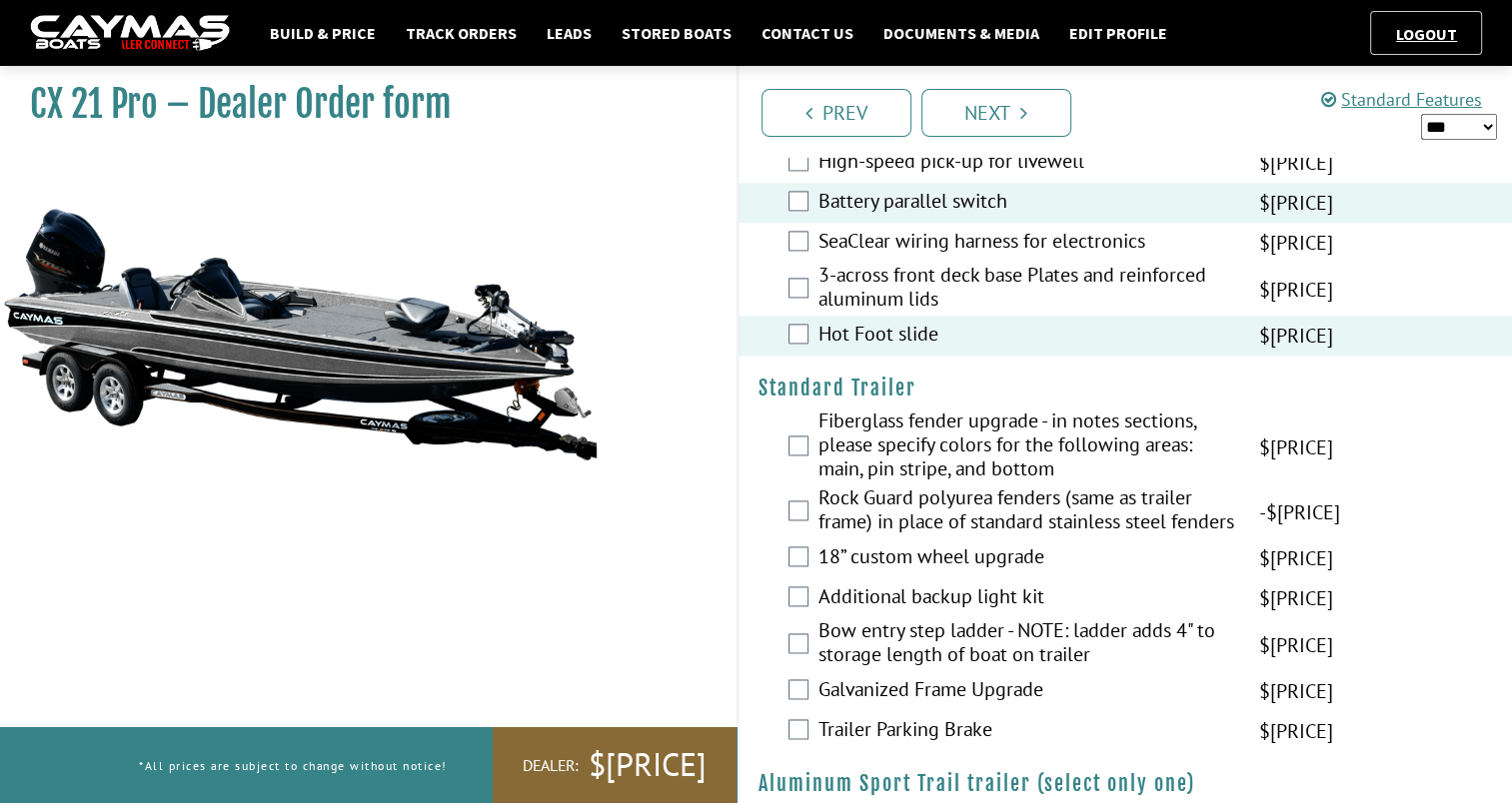 scroll, scrollTop: 2705, scrollLeft: 0, axis: vertical 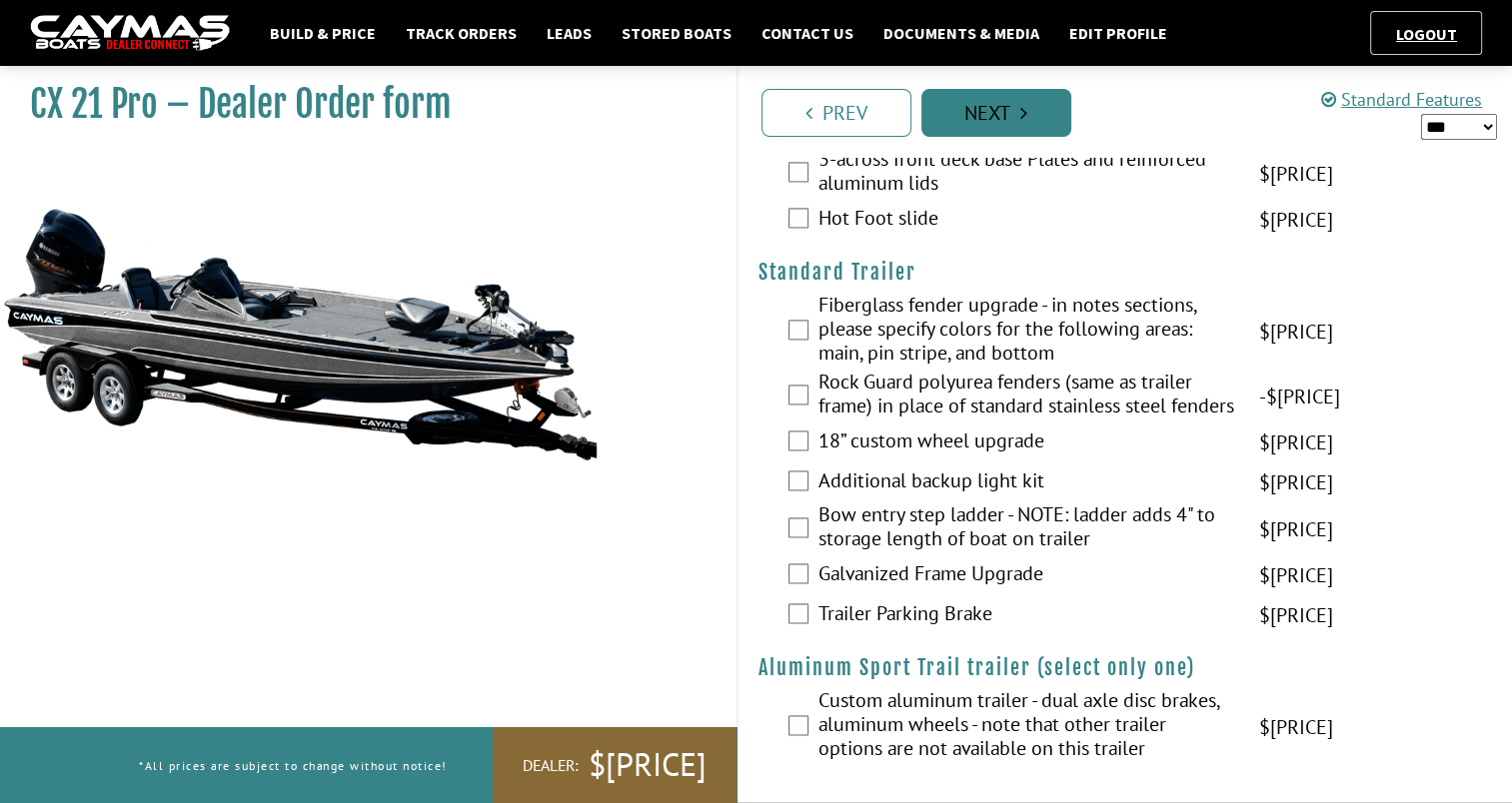 click on "Next" at bounding box center (996, 113) 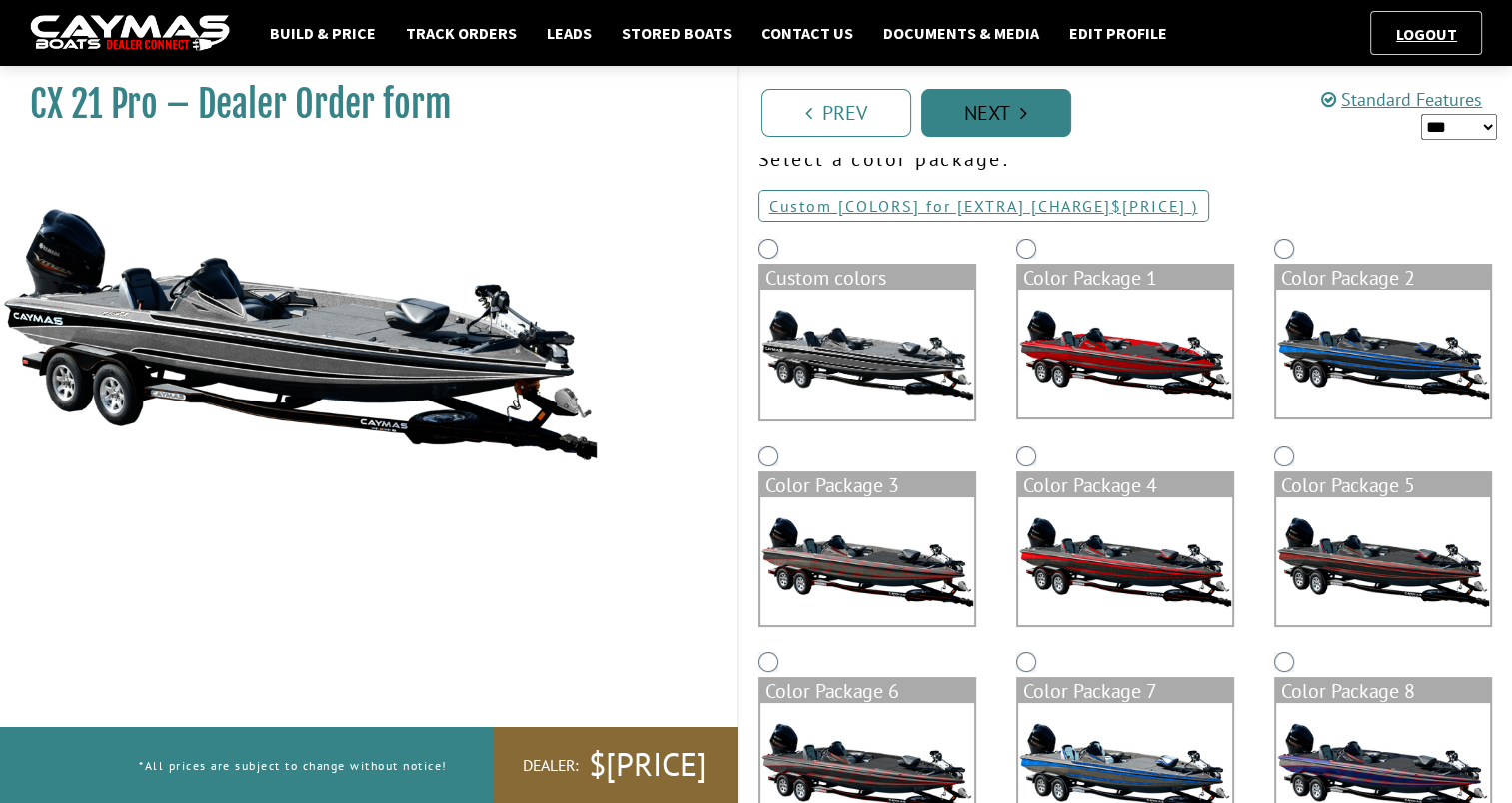 scroll, scrollTop: 0, scrollLeft: 0, axis: both 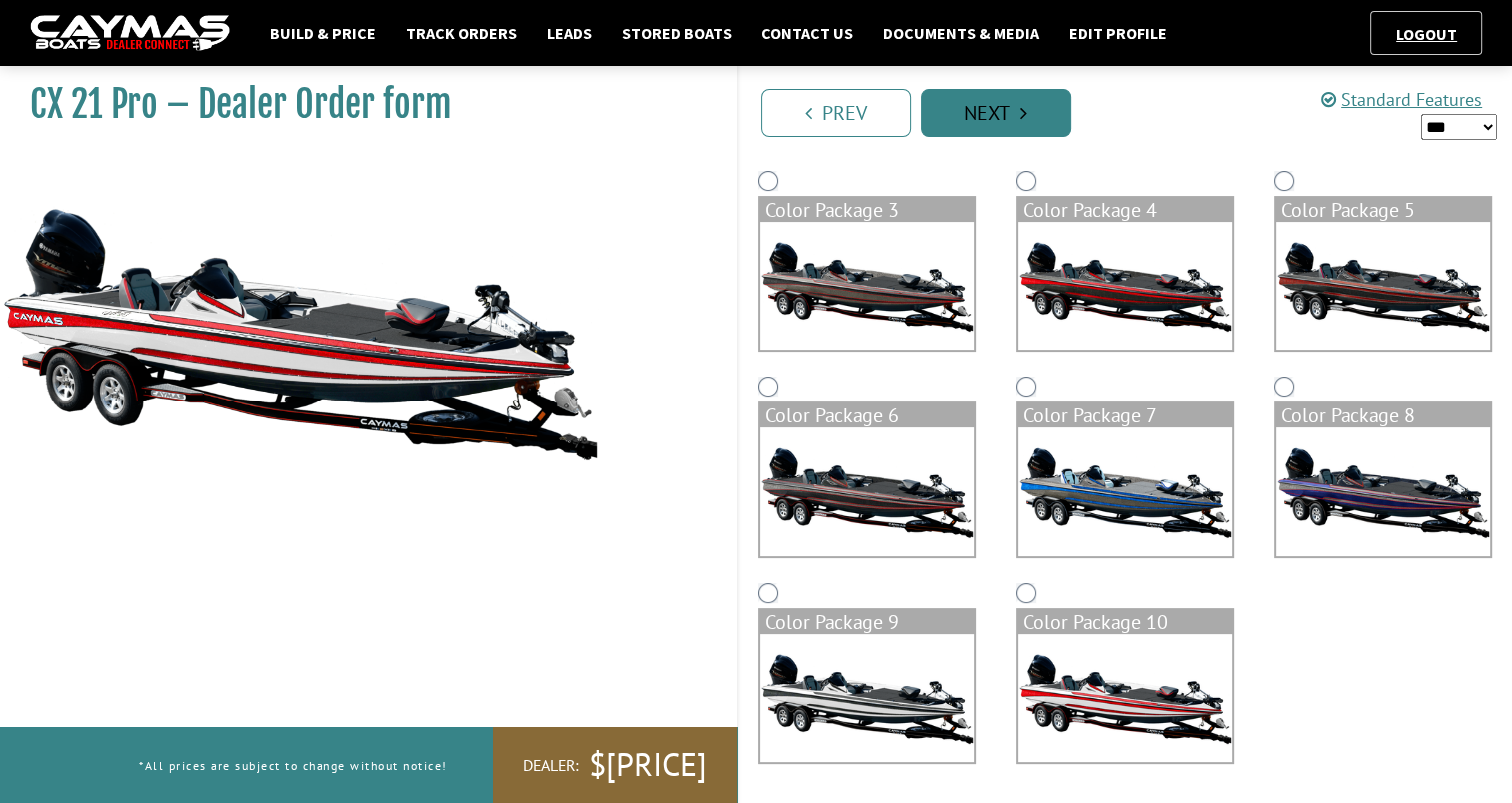 click on "Next" at bounding box center (996, 113) 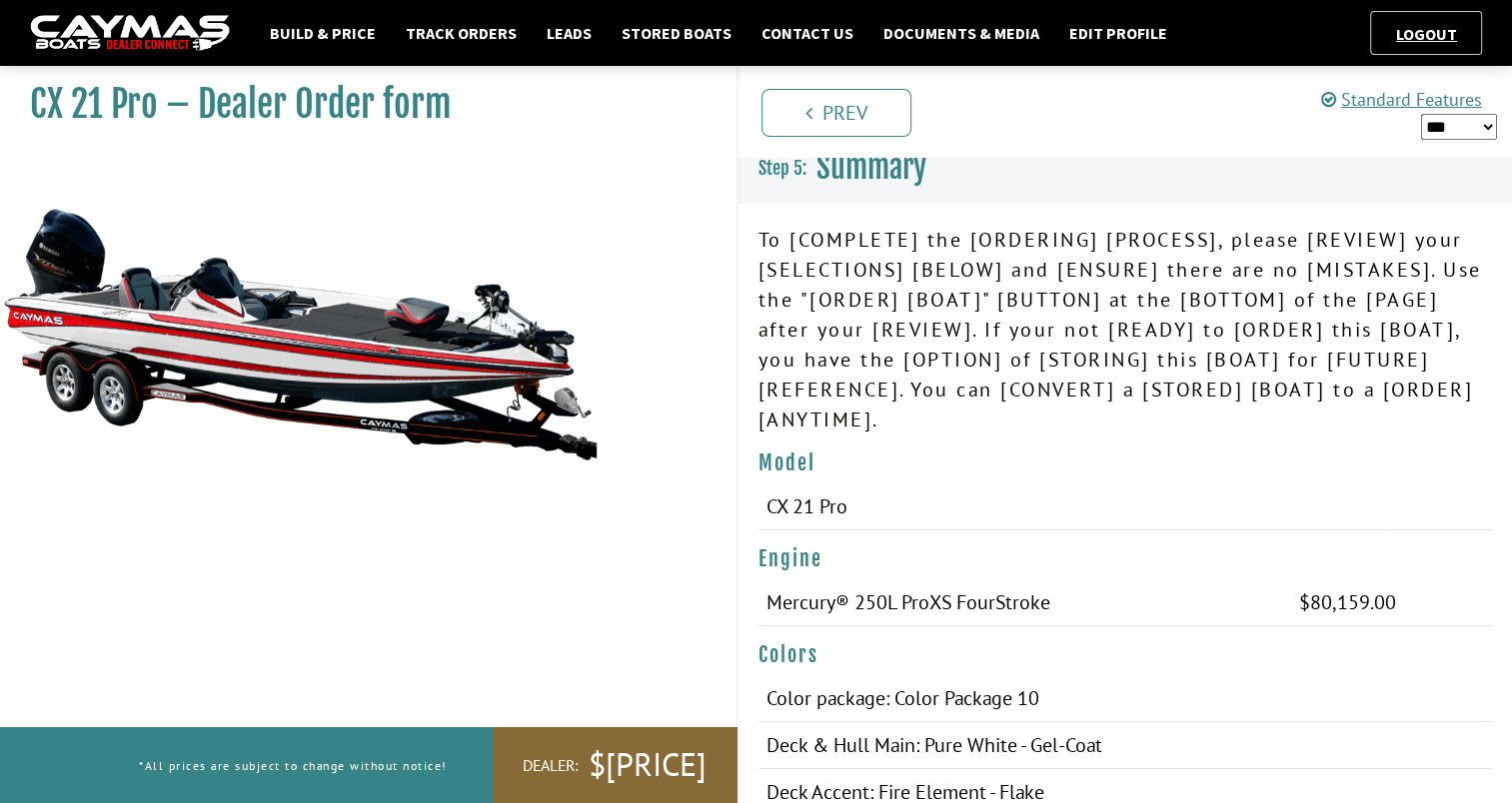 scroll, scrollTop: 0, scrollLeft: 0, axis: both 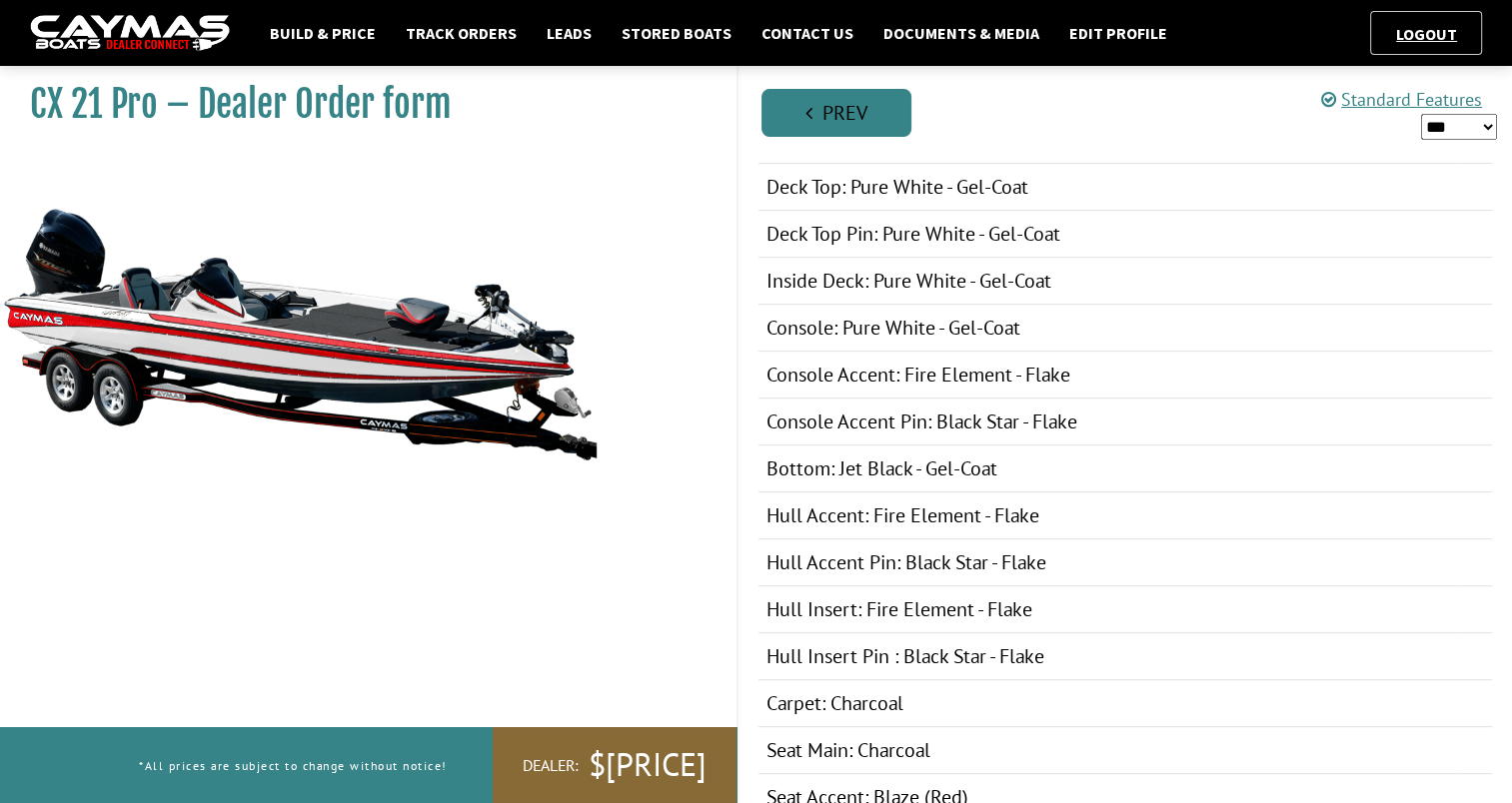 click on "Prev" at bounding box center (836, 113) 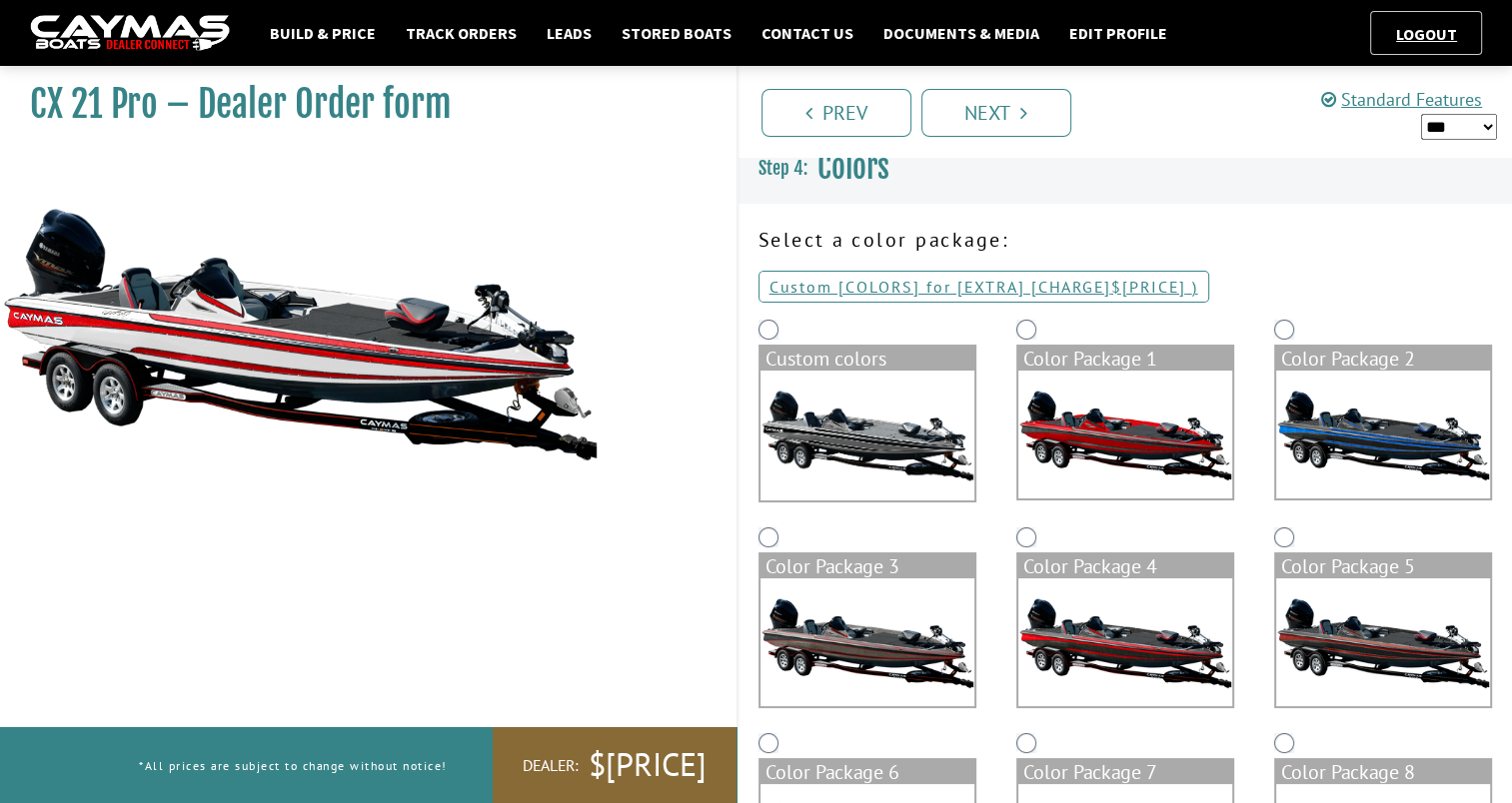 scroll, scrollTop: 0, scrollLeft: 0, axis: both 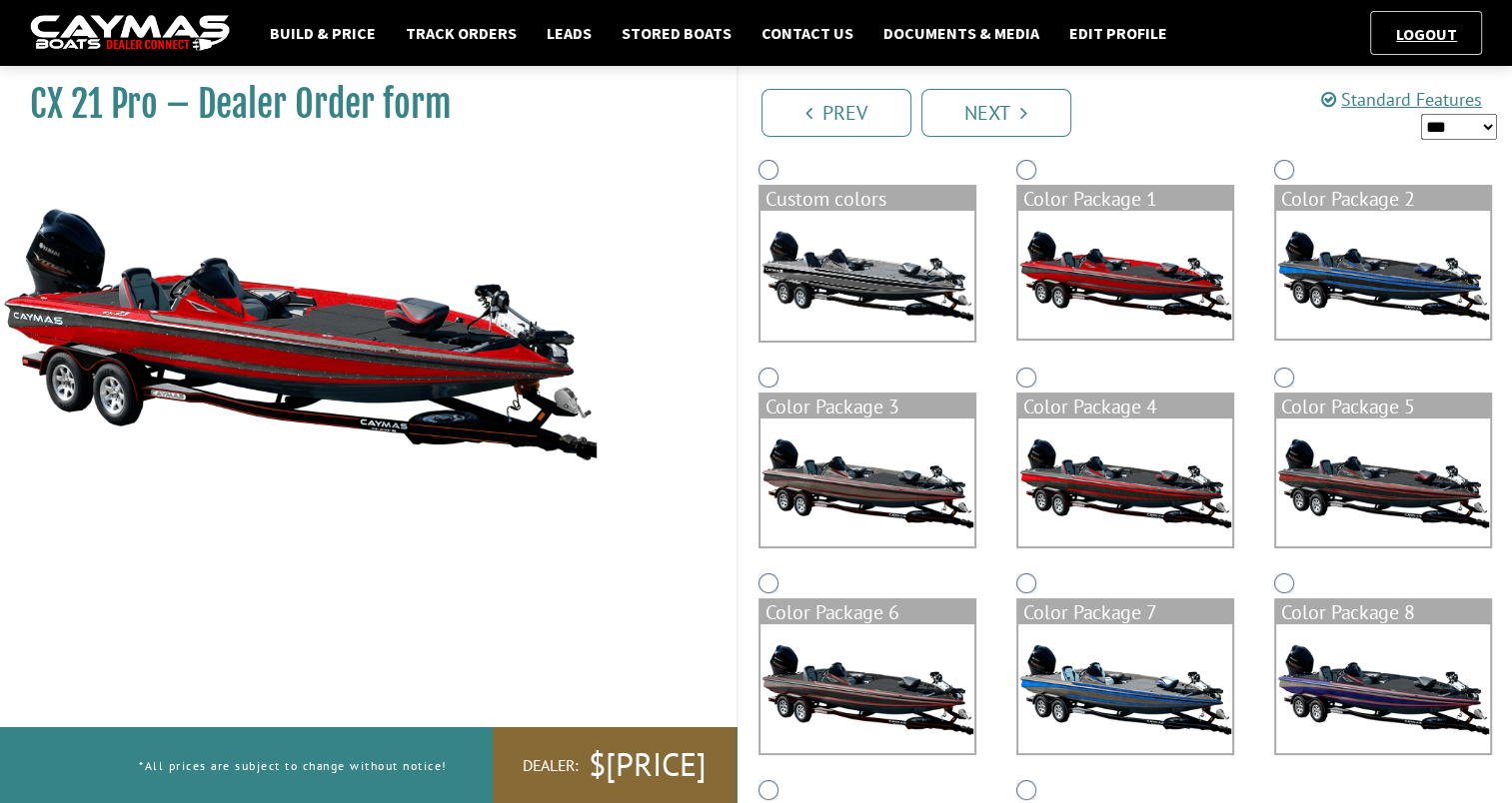 click on "Color Package 5" at bounding box center (1383, 465) 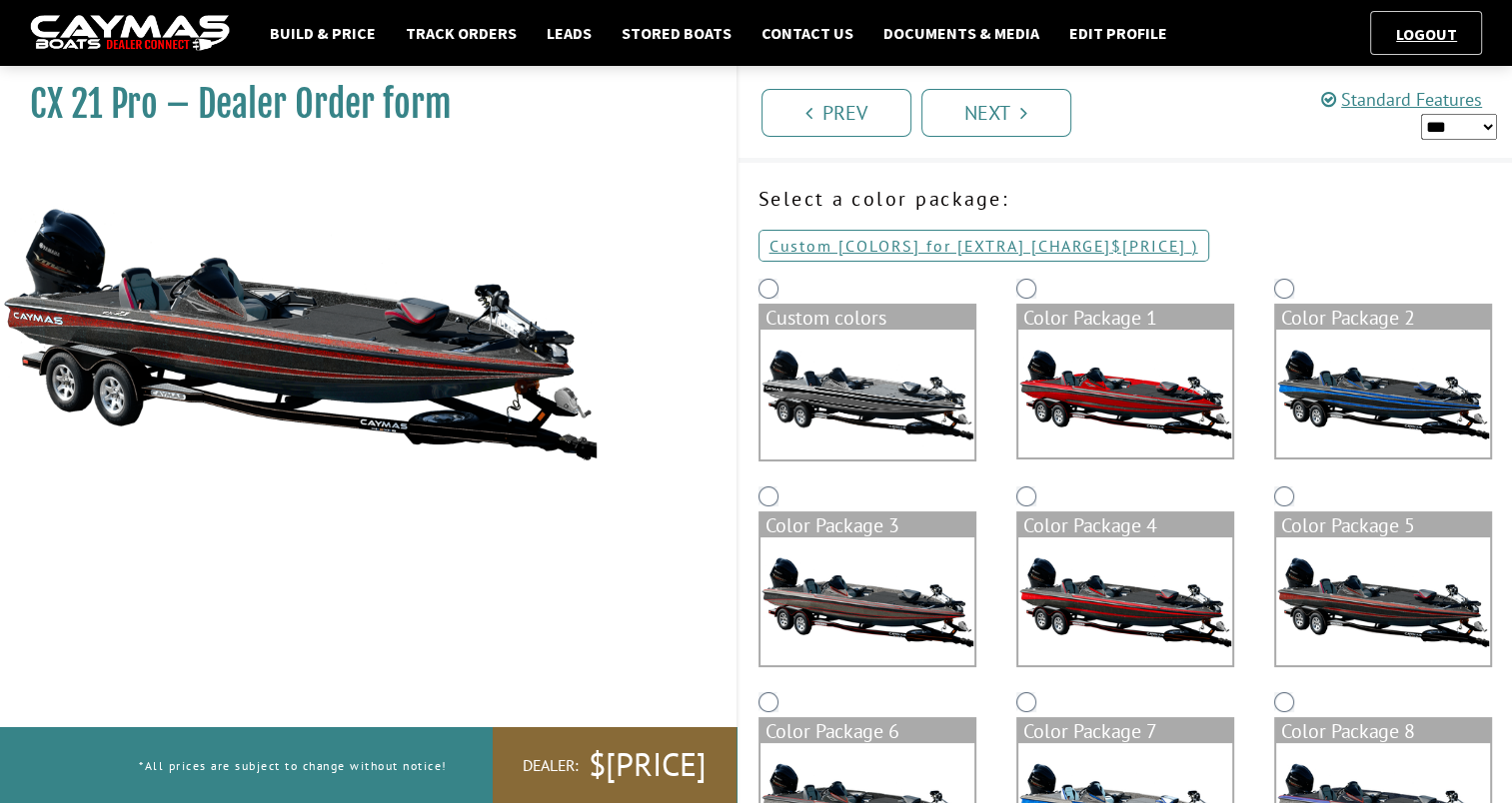 scroll, scrollTop: 0, scrollLeft: 0, axis: both 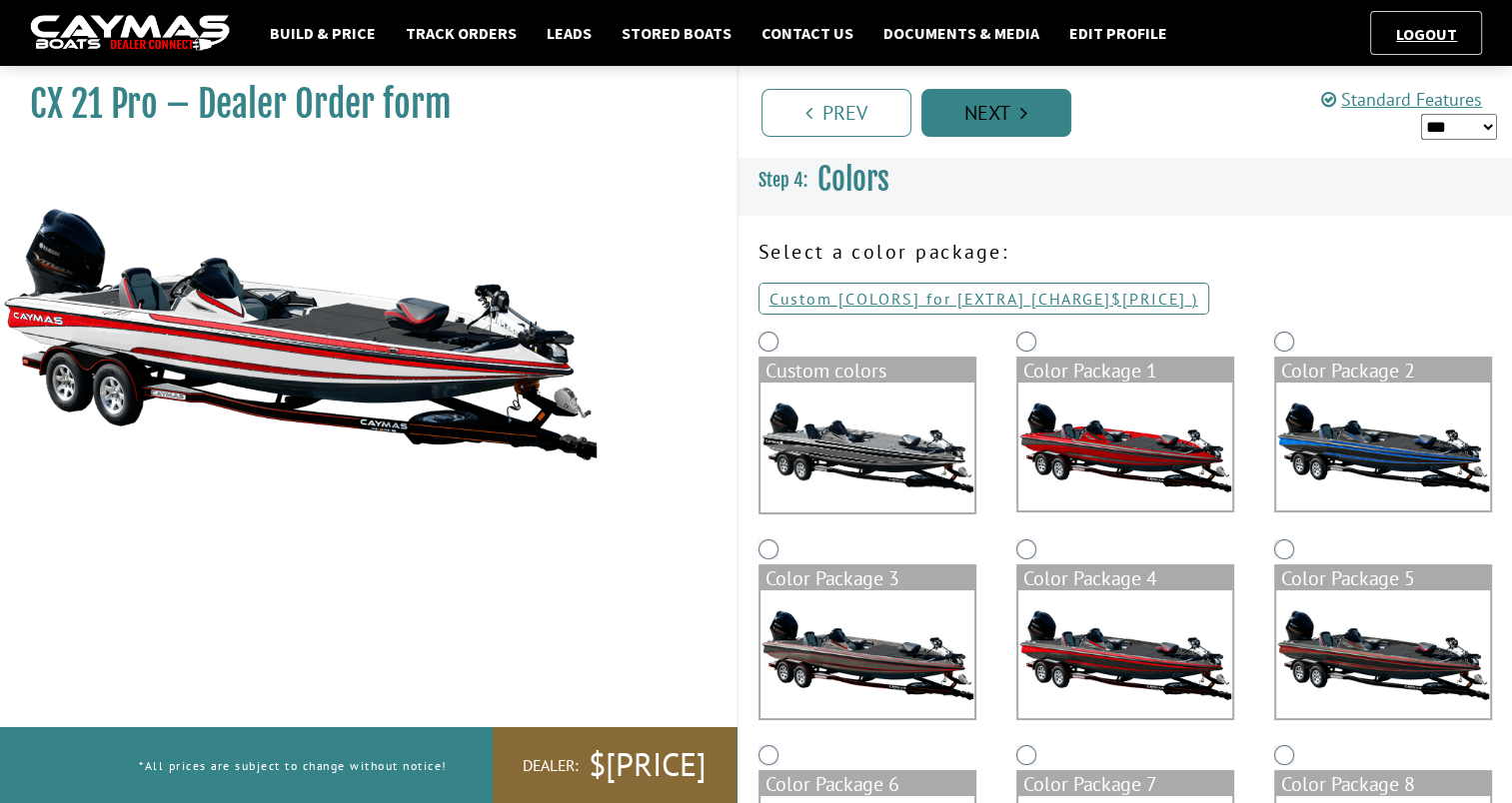 click on "Next" at bounding box center [996, 113] 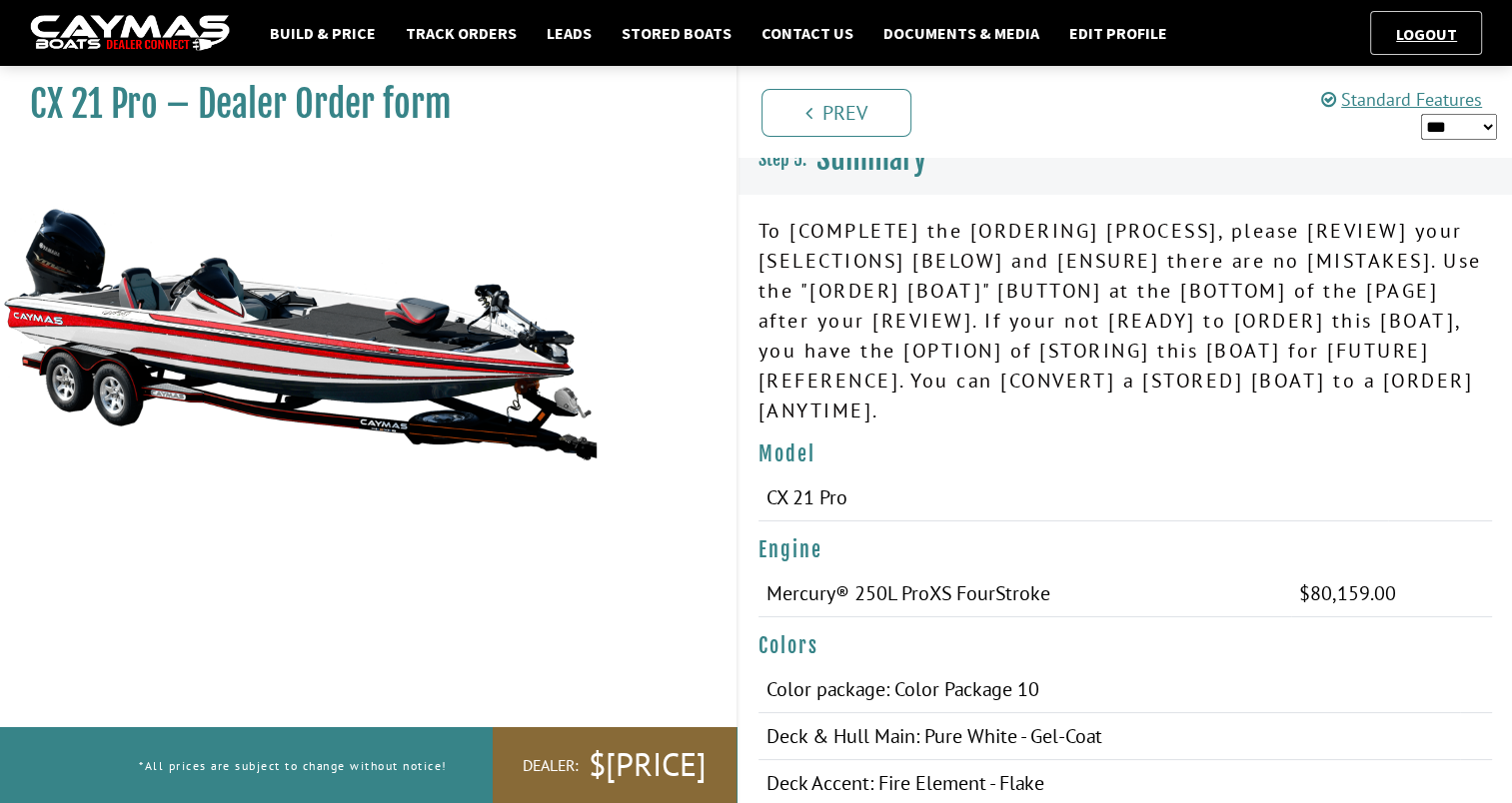 scroll, scrollTop: 0, scrollLeft: 0, axis: both 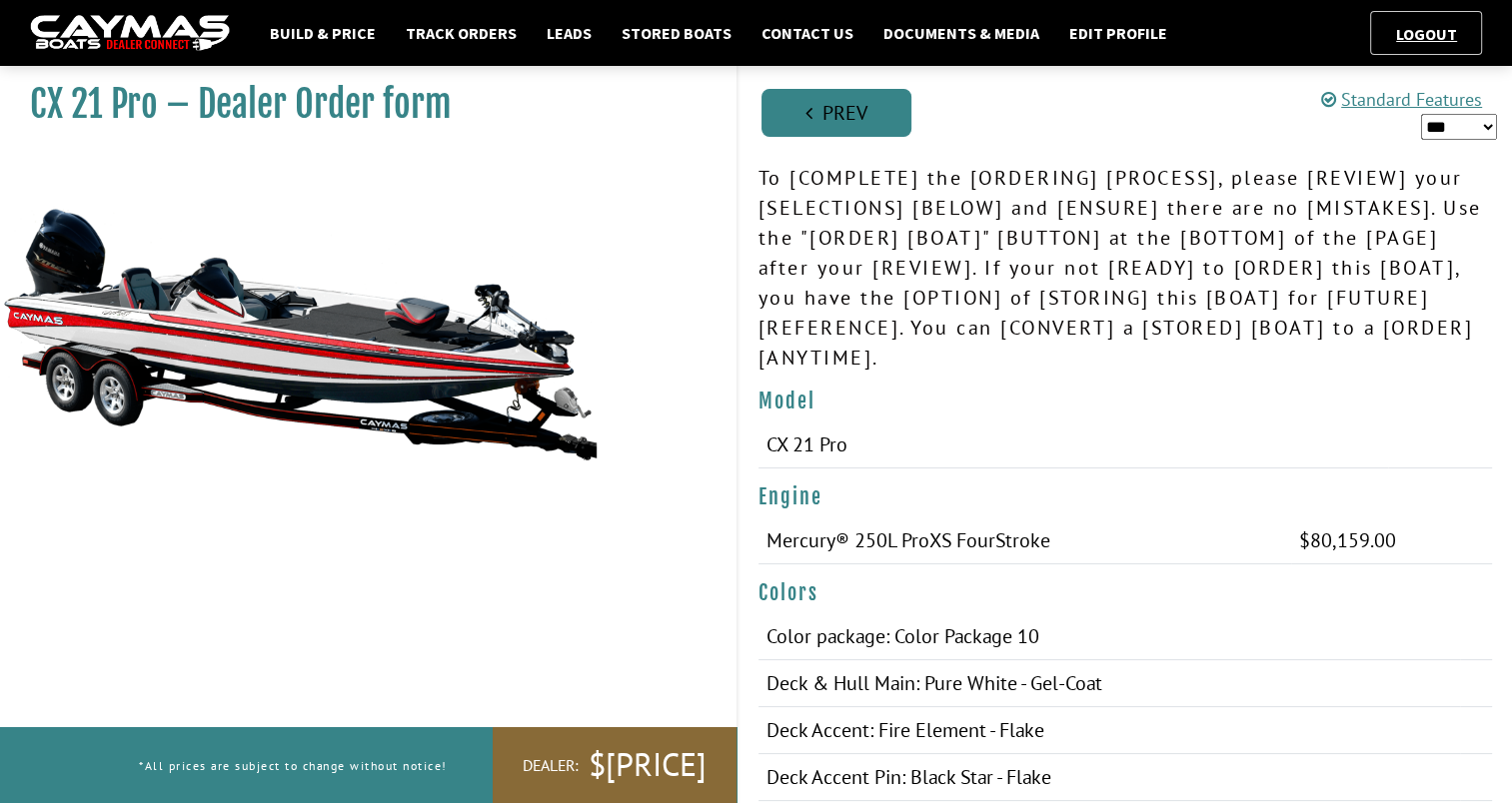 click at bounding box center [808, 113] 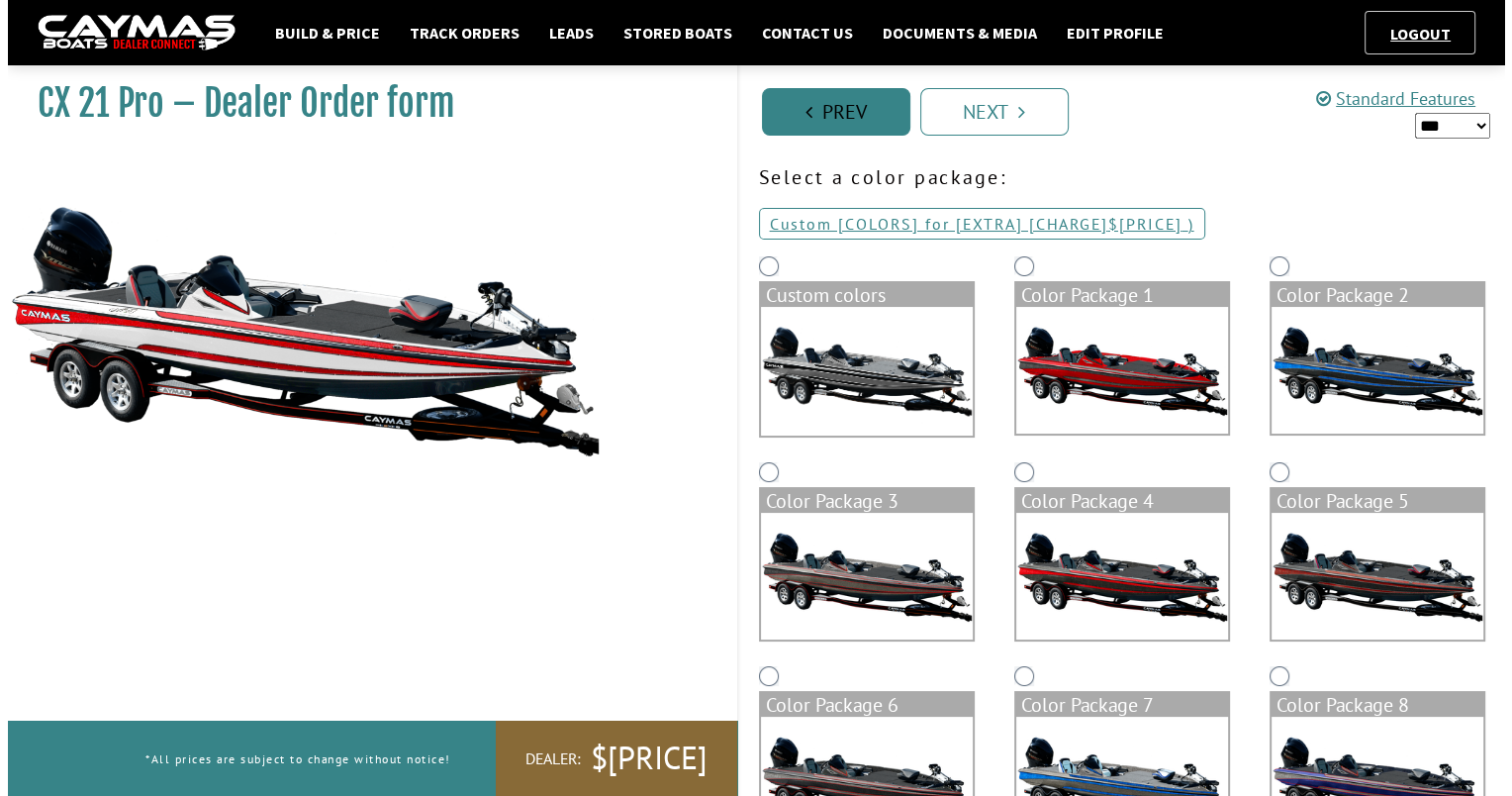 scroll, scrollTop: 0, scrollLeft: 0, axis: both 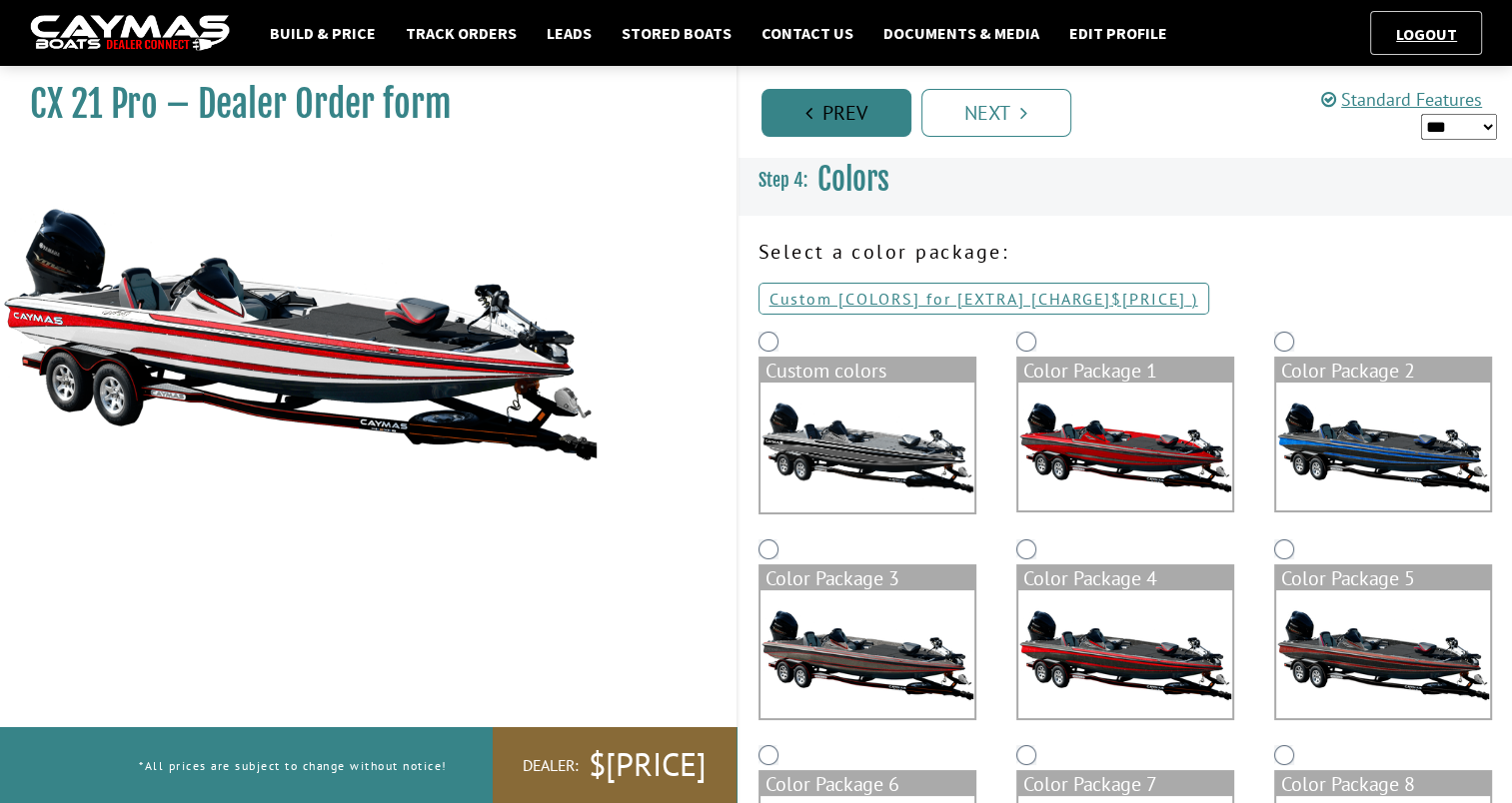 click on "Prev" at bounding box center (836, 113) 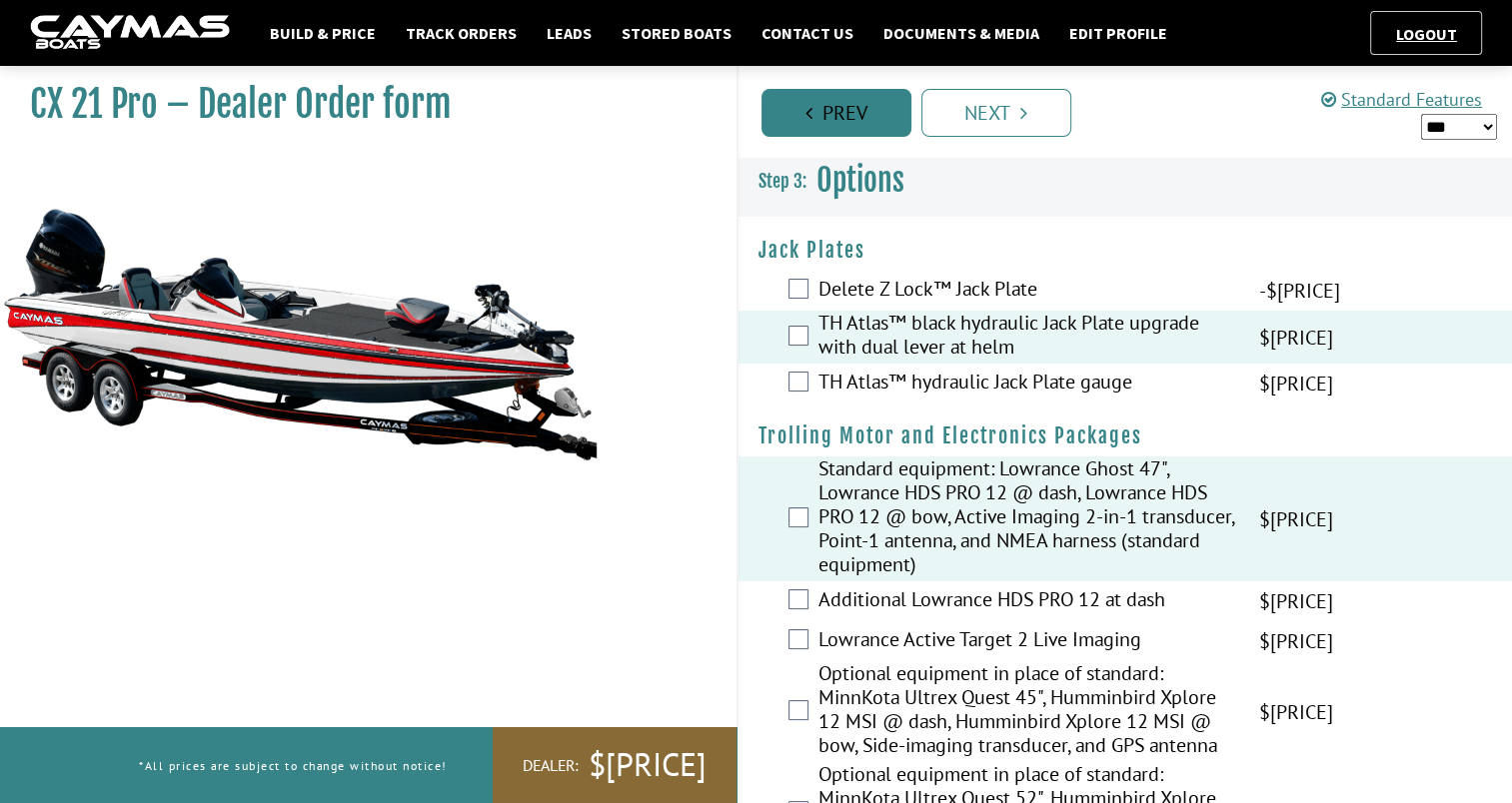 click on "Prev" at bounding box center [836, 113] 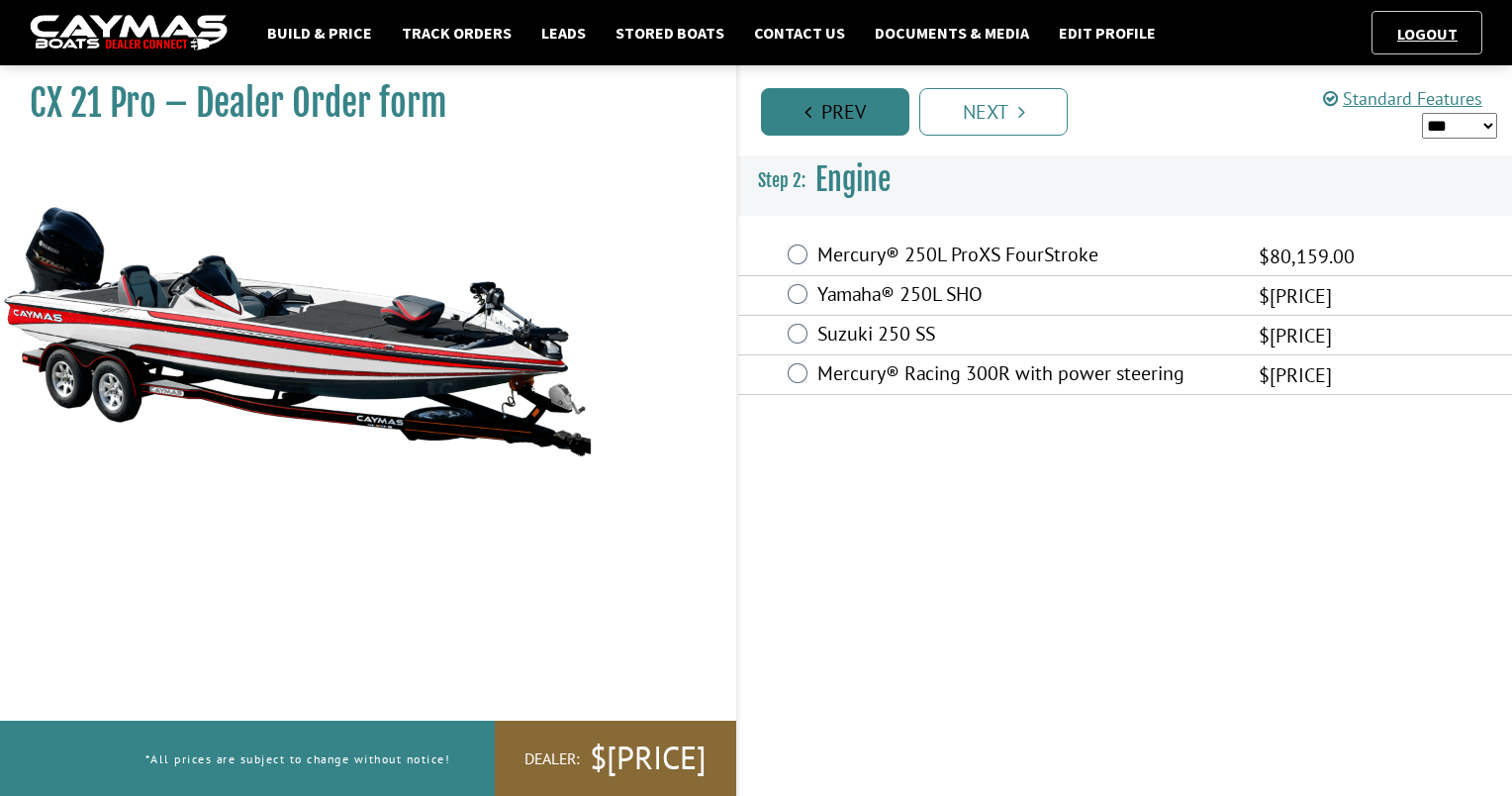 click on "Prev" at bounding box center (835, 112) 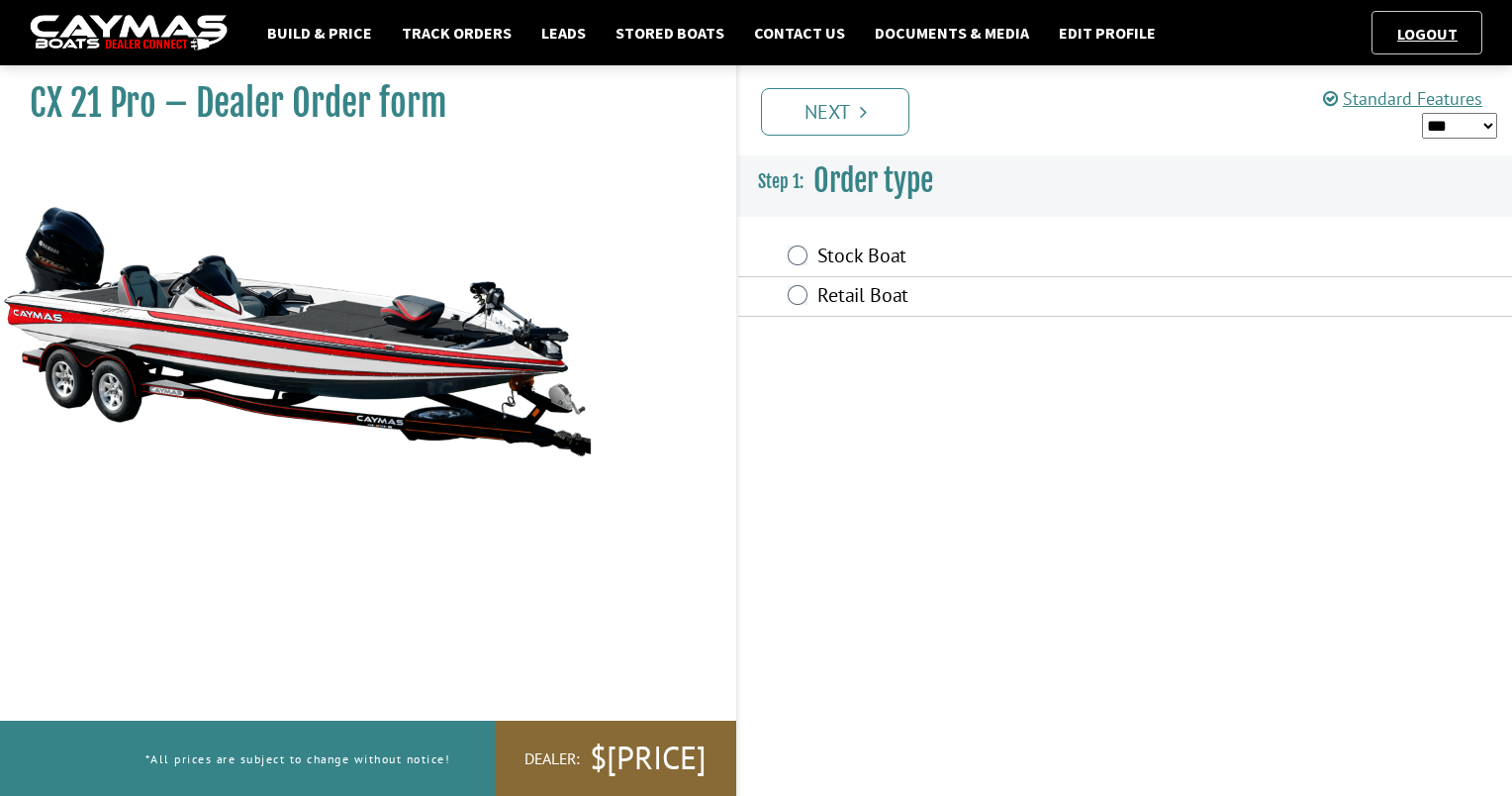 click on "Next" at bounding box center (835, 112) 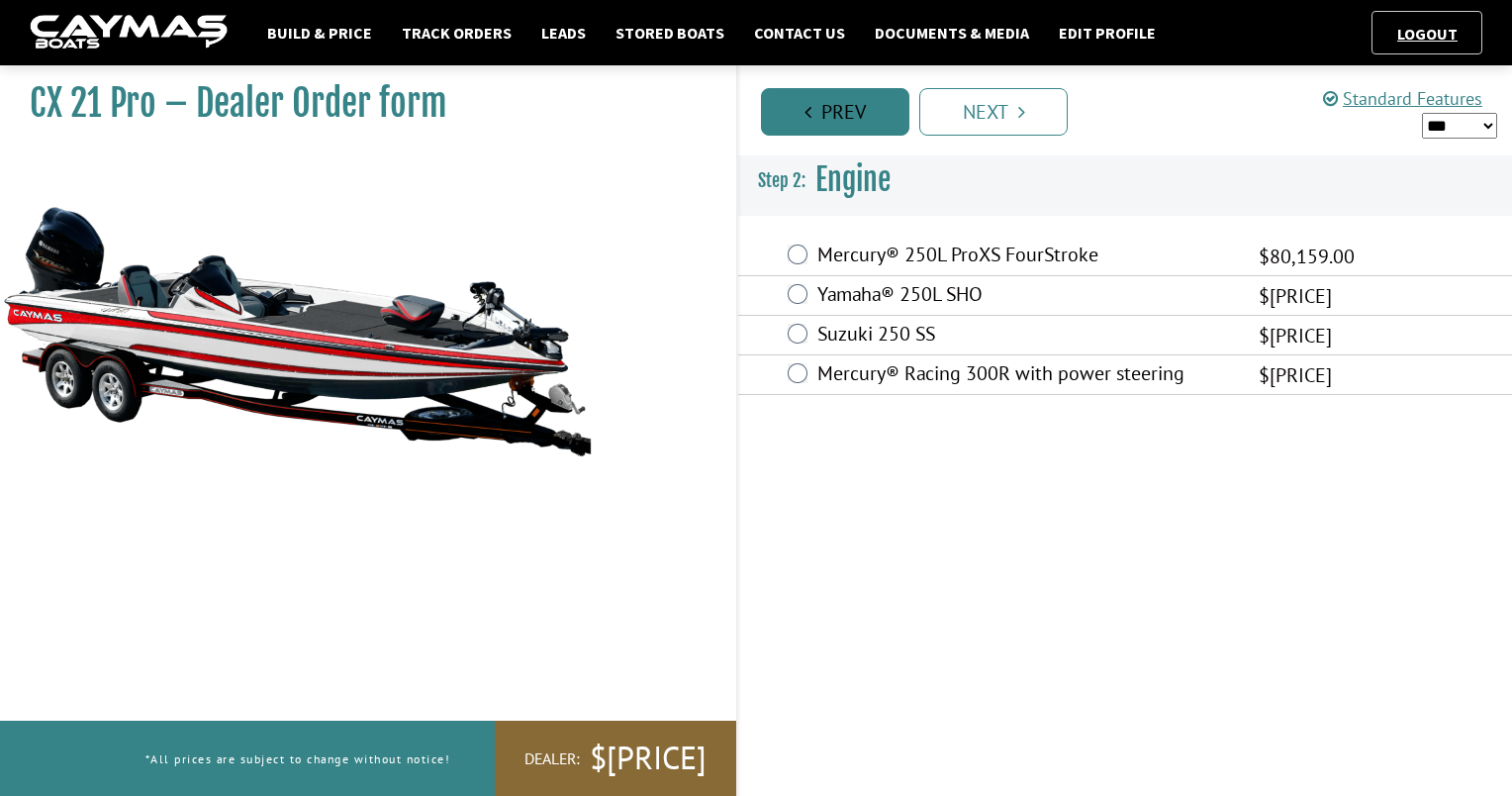 click on "Prev" at bounding box center [835, 112] 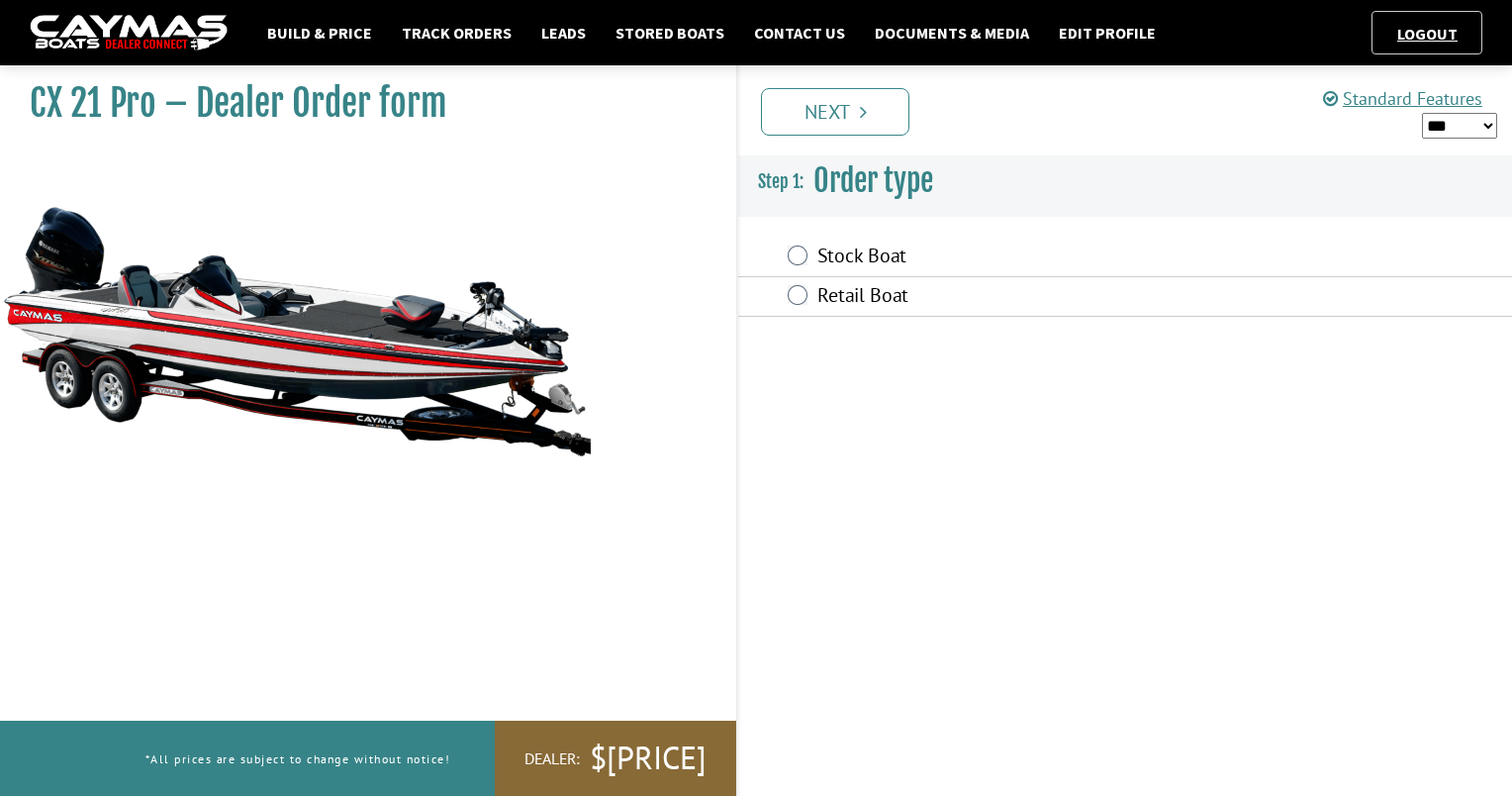 click on "Next" at bounding box center [835, 112] 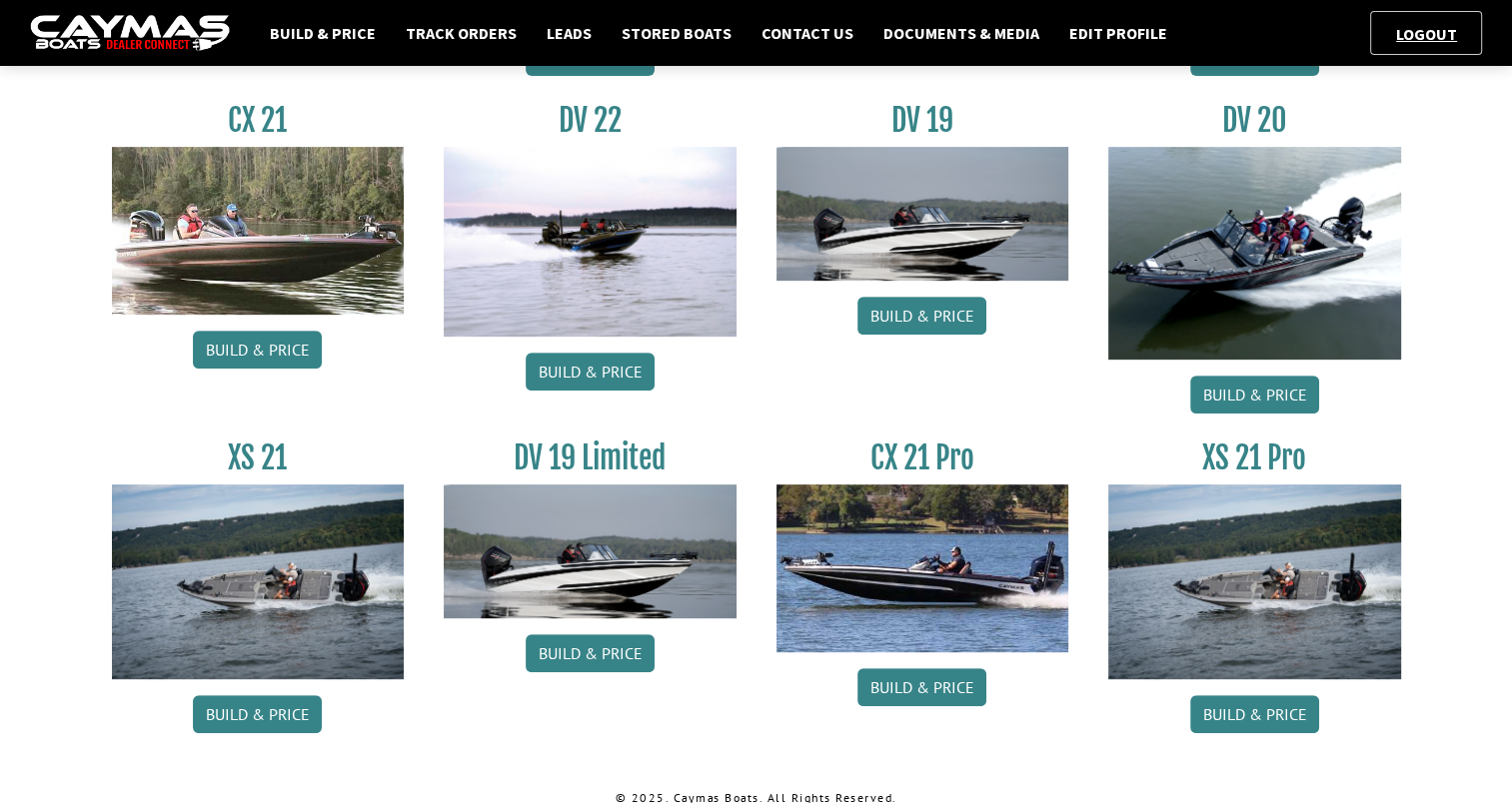 scroll, scrollTop: 795, scrollLeft: 0, axis: vertical 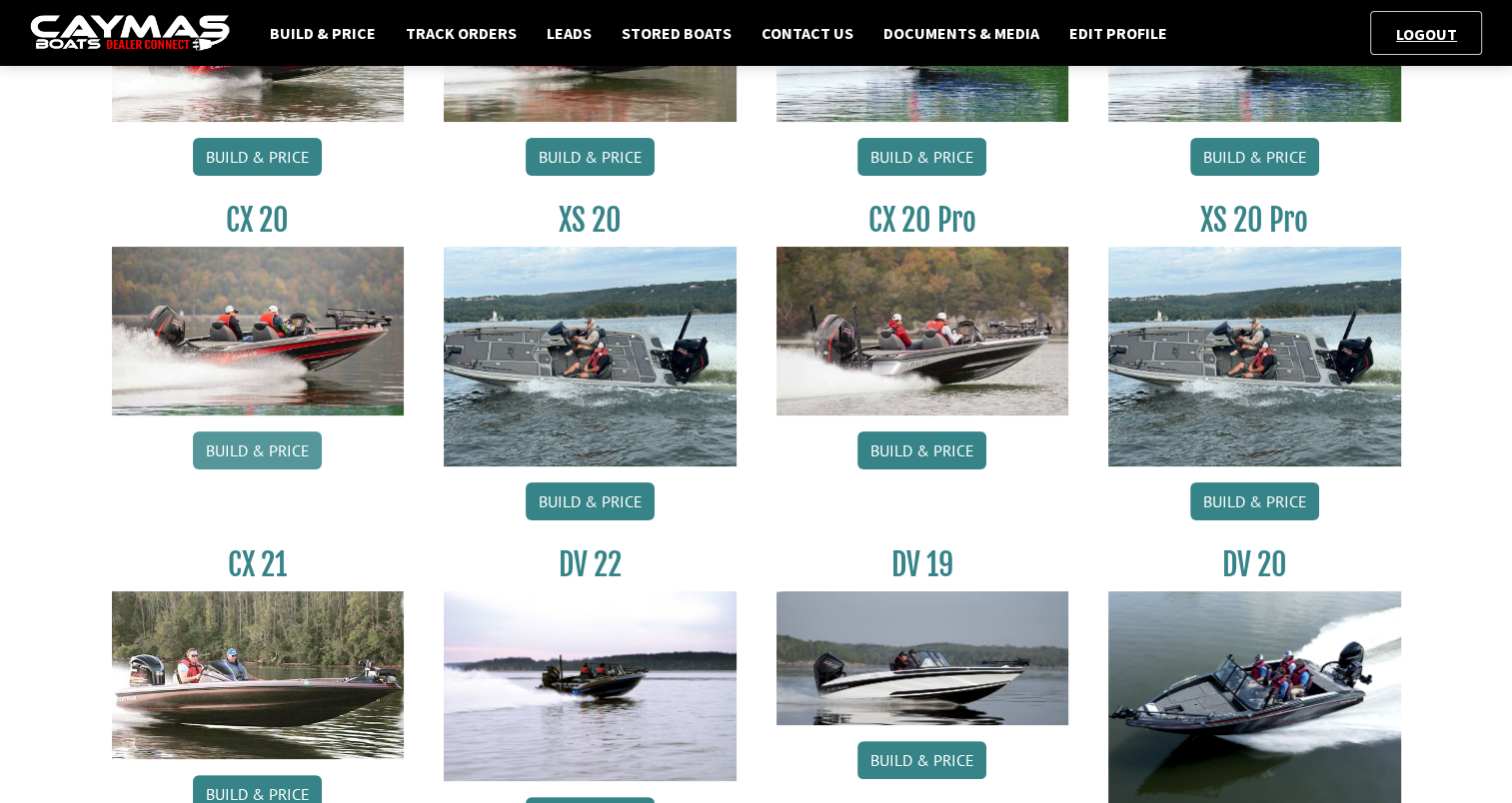 click on "Build & Price" at bounding box center [257, 450] 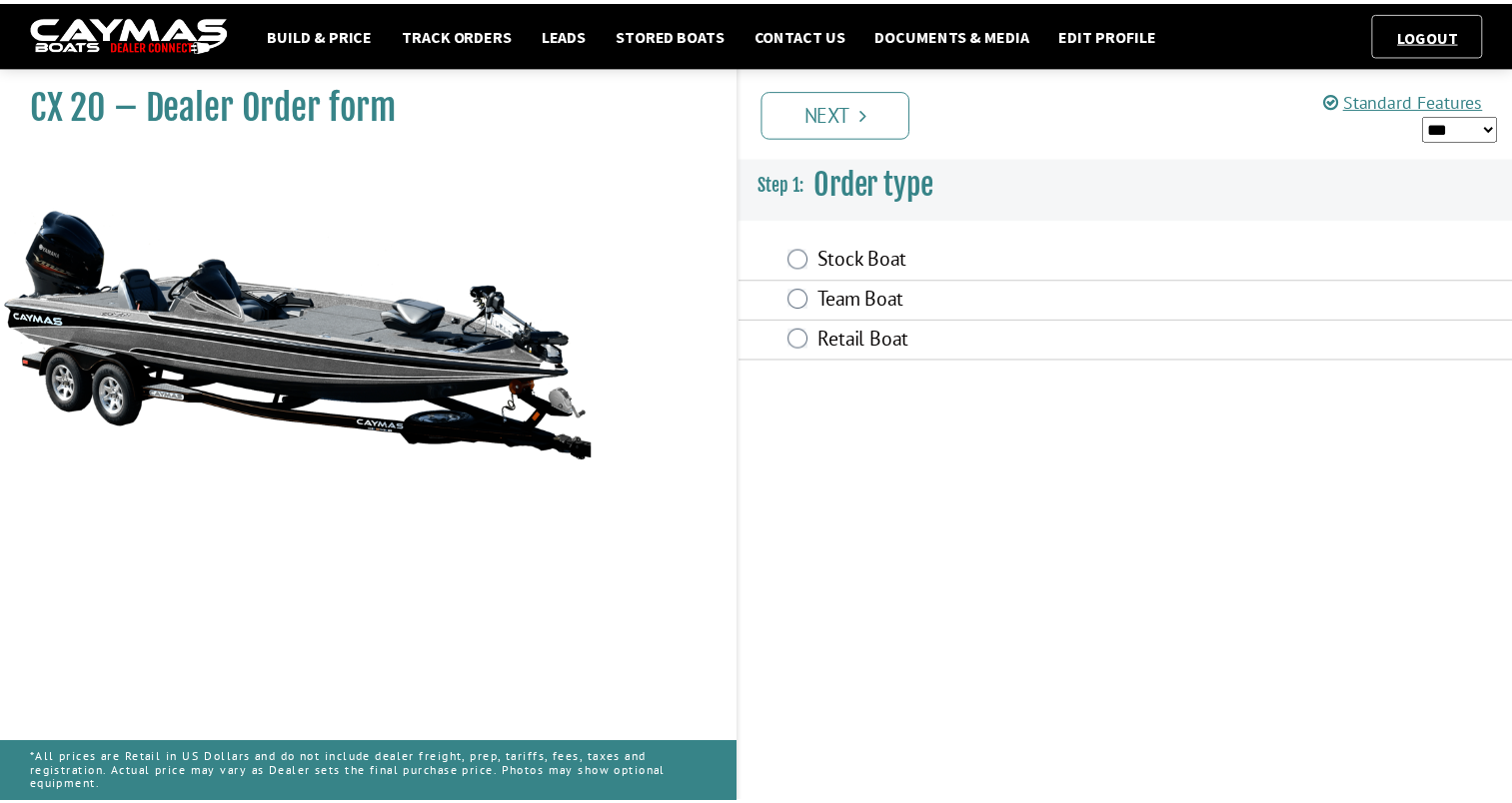 scroll, scrollTop: 0, scrollLeft: 0, axis: both 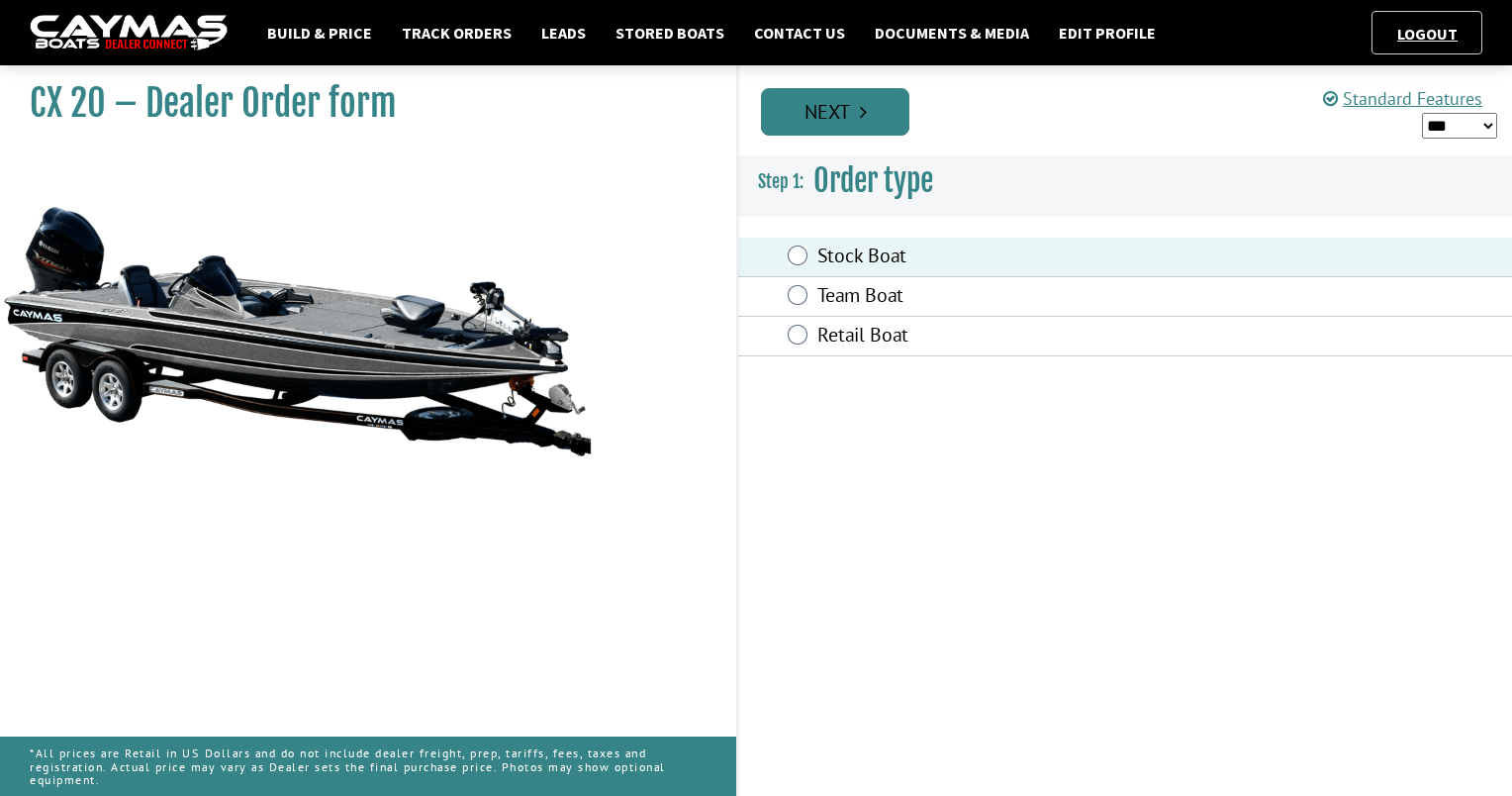 click on "Next" at bounding box center [835, 112] 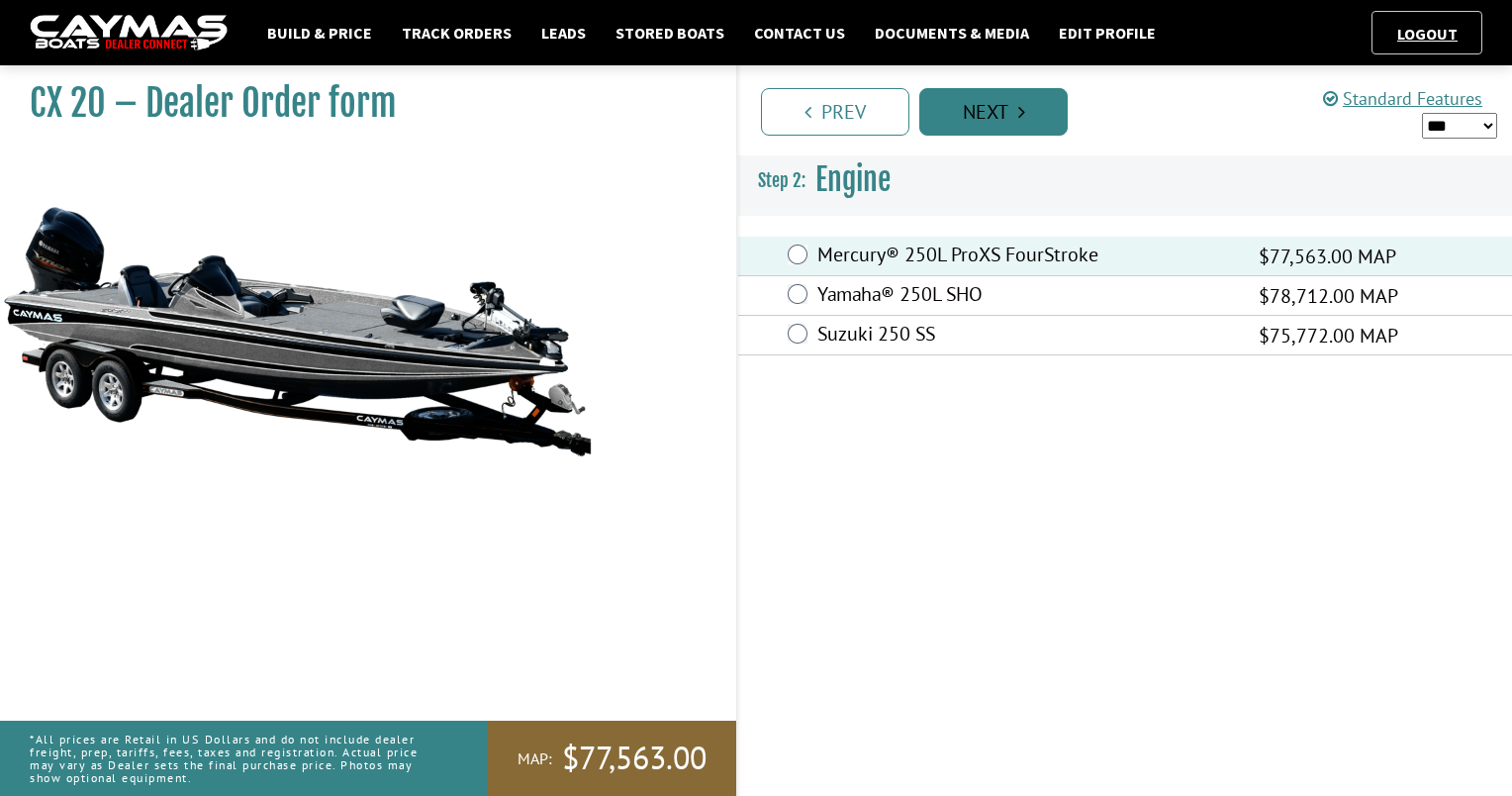 click on "Next" at bounding box center [993, 112] 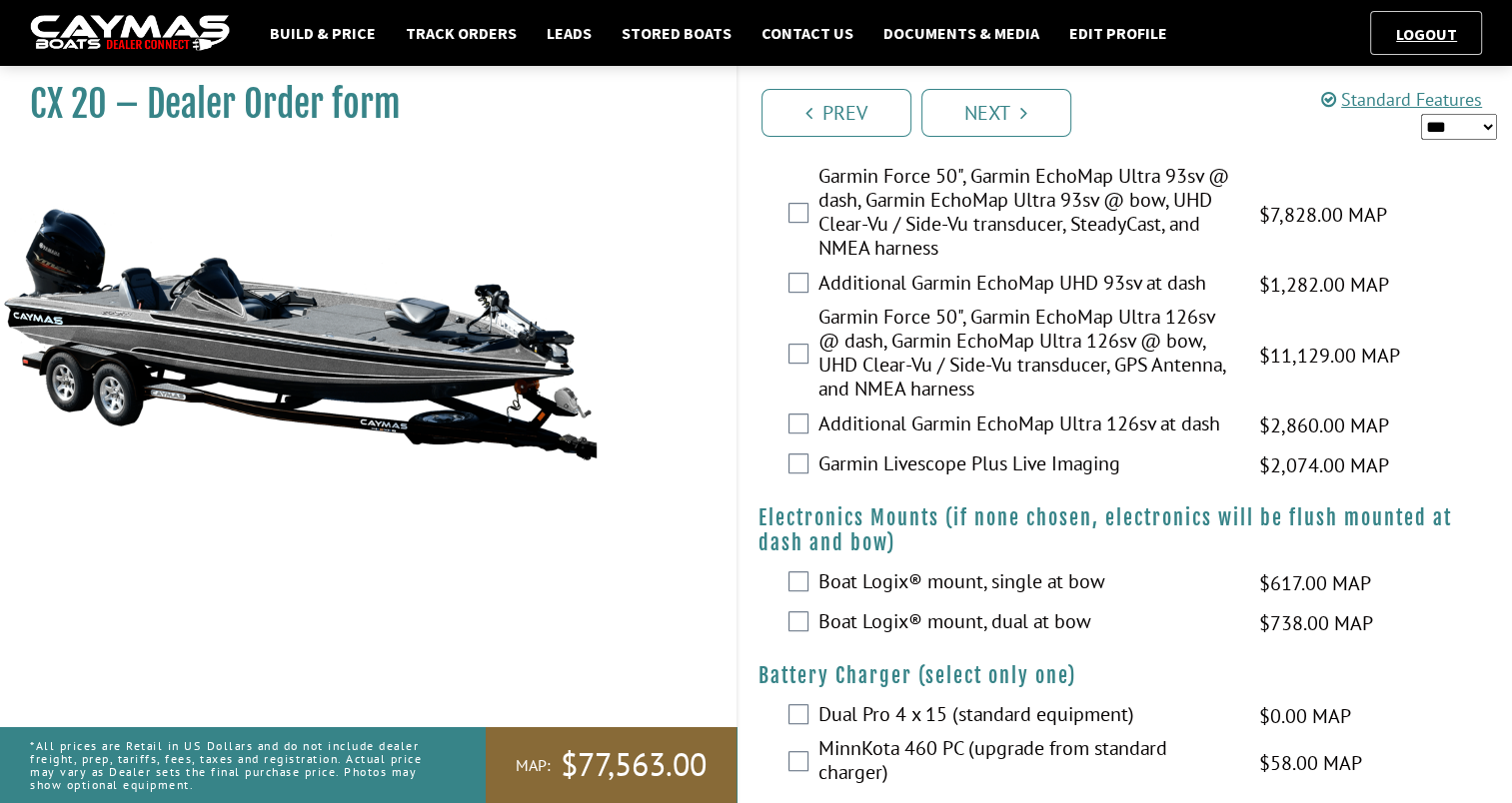 scroll, scrollTop: 1015, scrollLeft: 0, axis: vertical 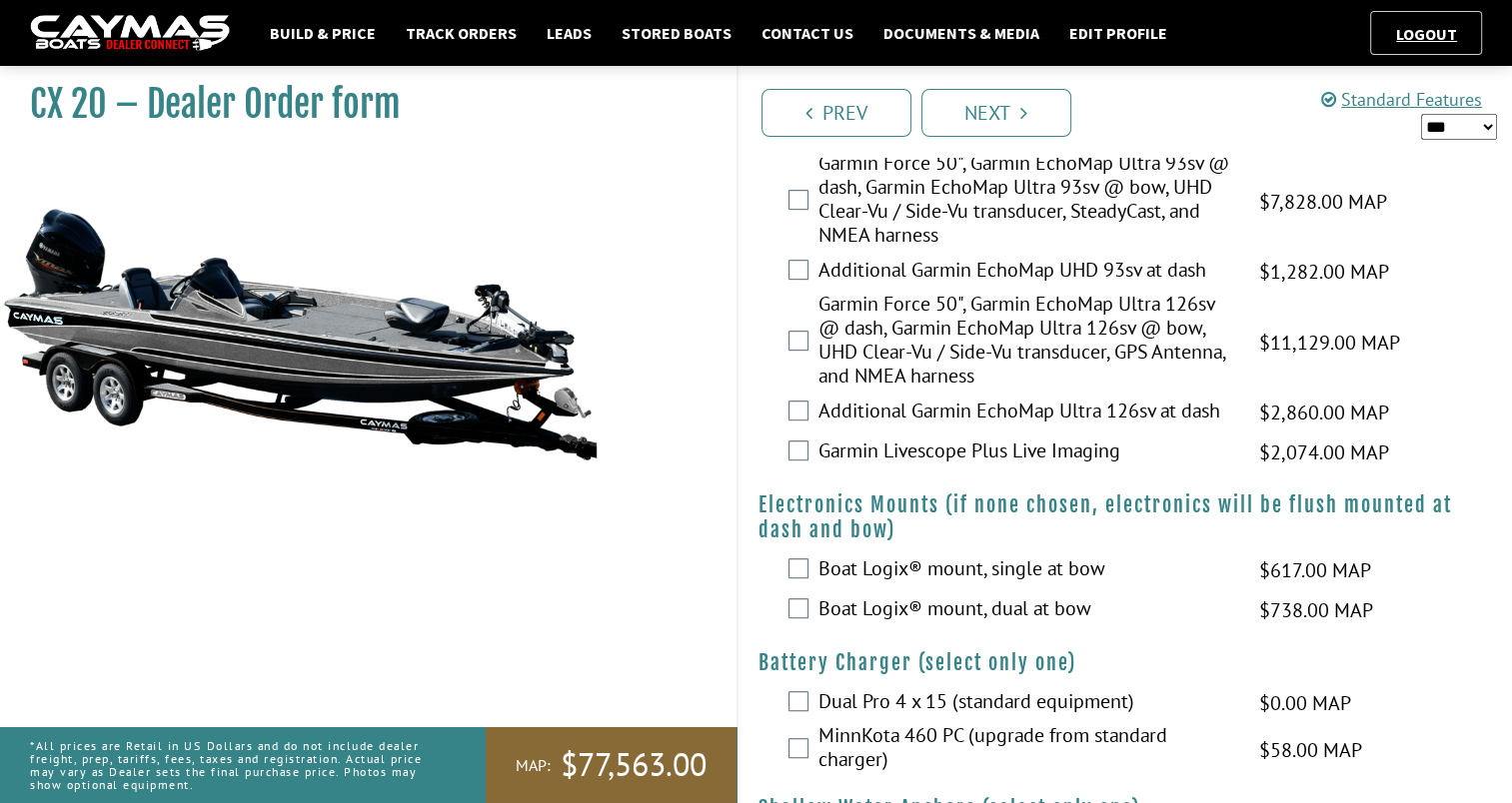 click on "***
******
******" at bounding box center (1459, 127) 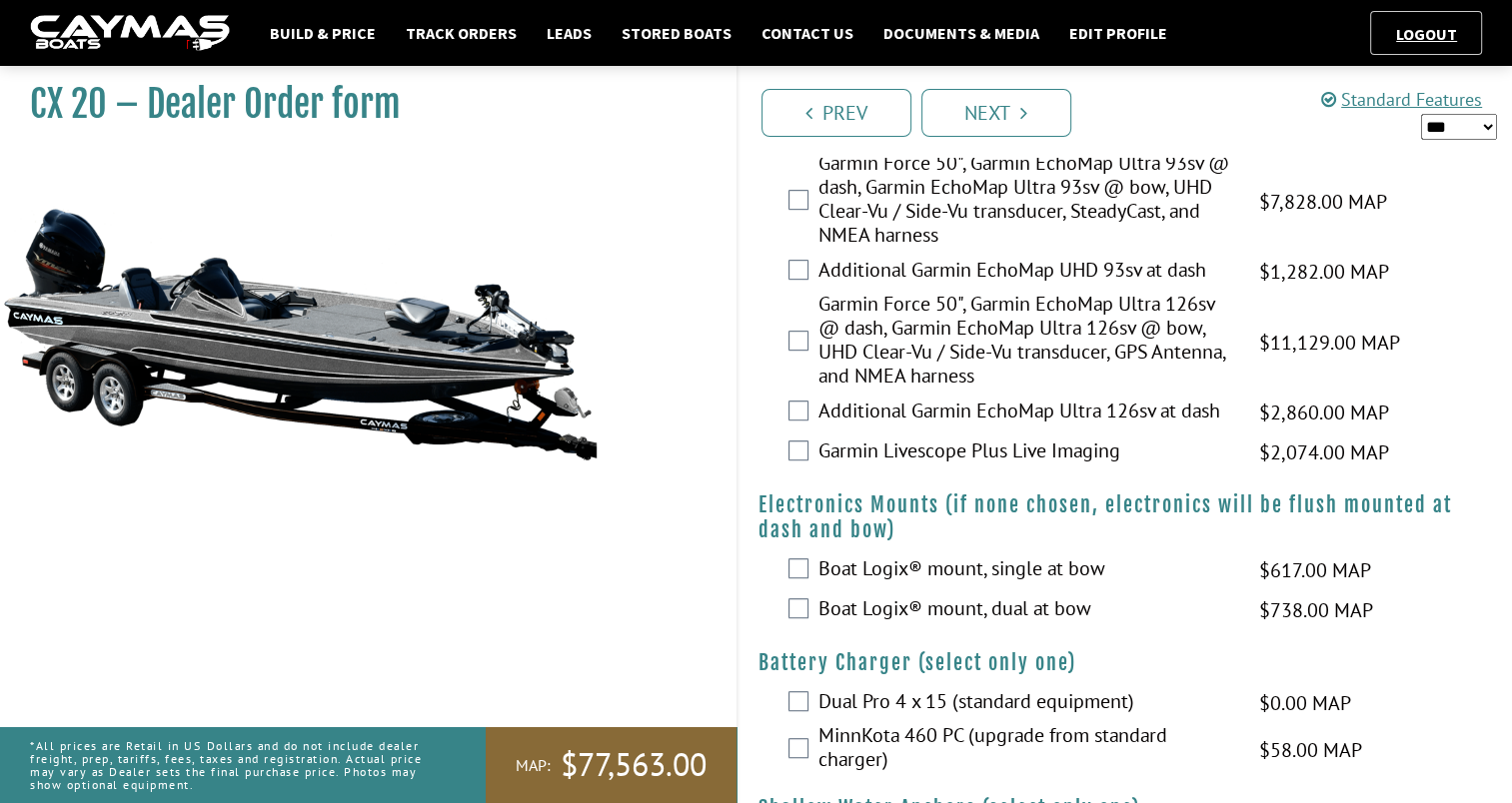 click on "***
******
******" at bounding box center (1459, 127) 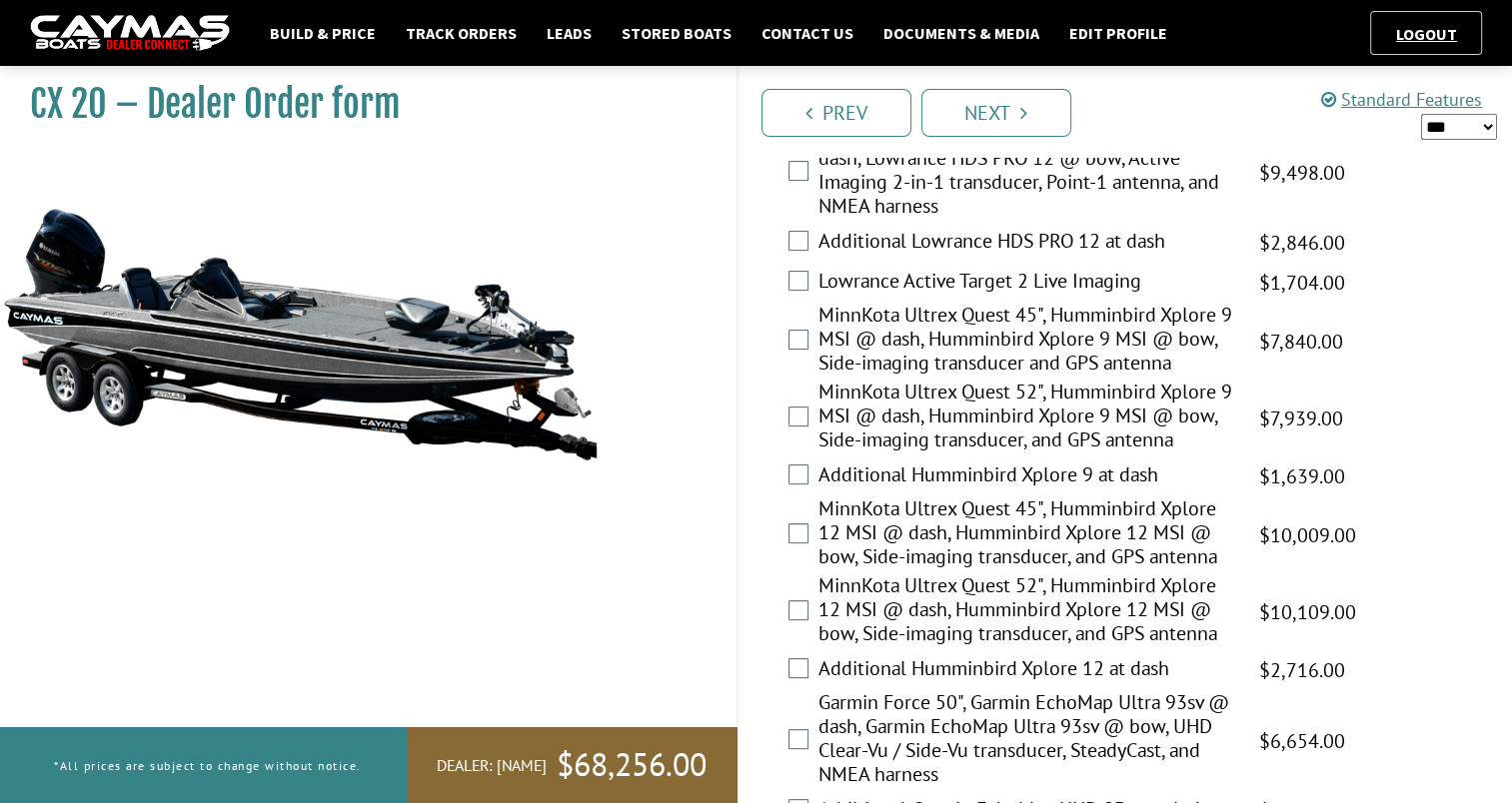 scroll, scrollTop: 503, scrollLeft: 0, axis: vertical 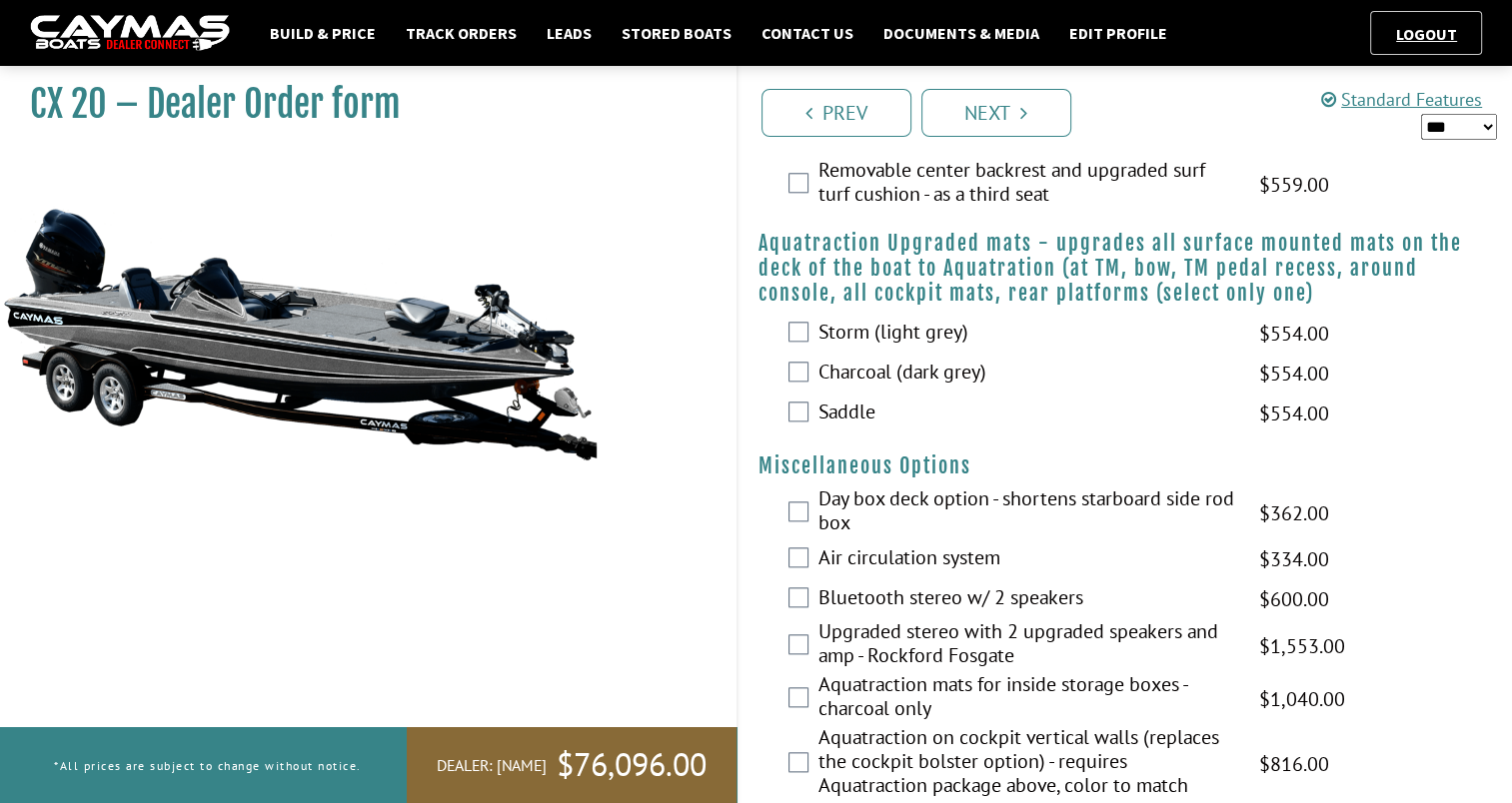 click on "***
******
******" at bounding box center (1459, 127) 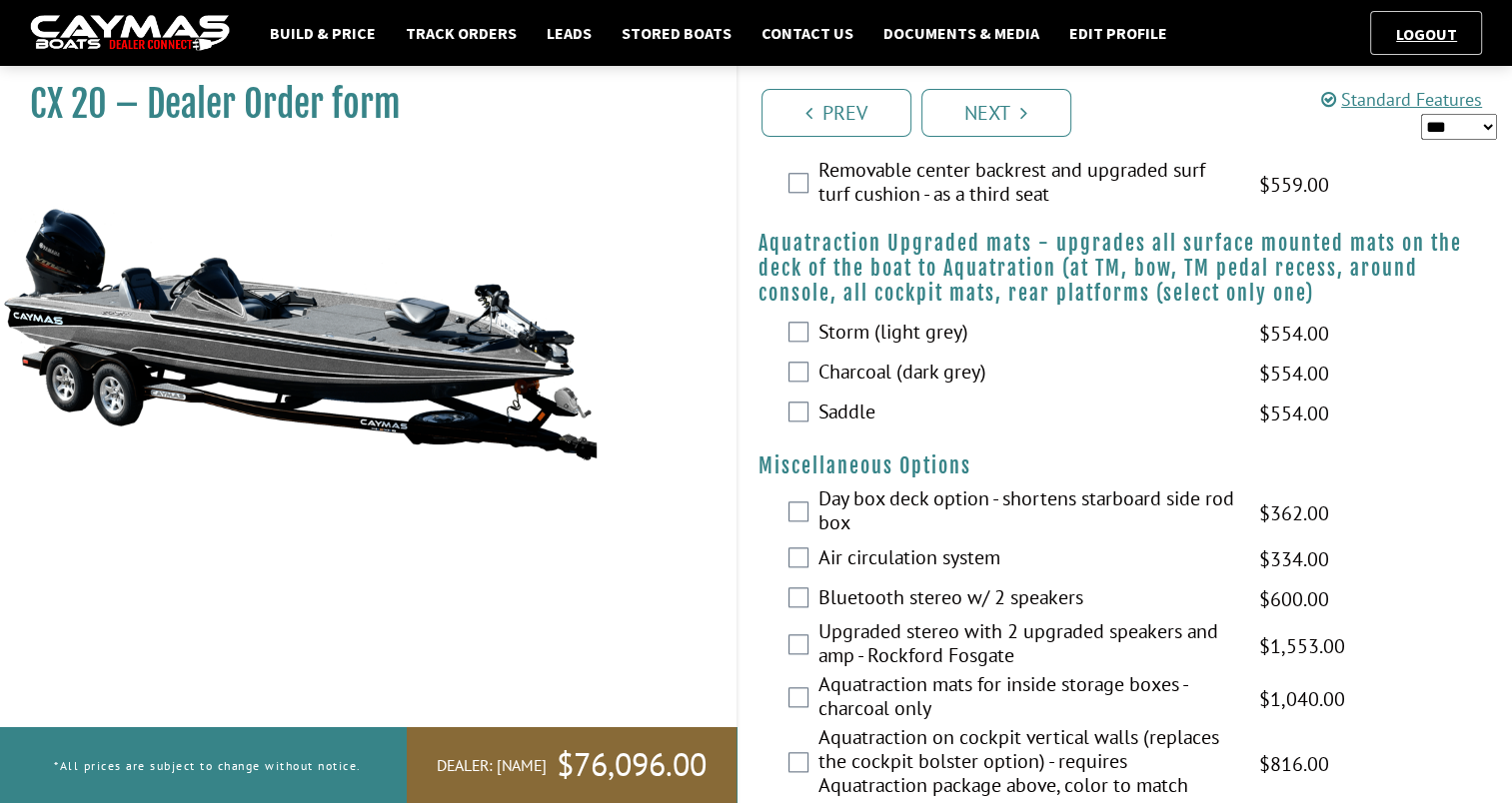 click on "***
******
******" at bounding box center (1459, 127) 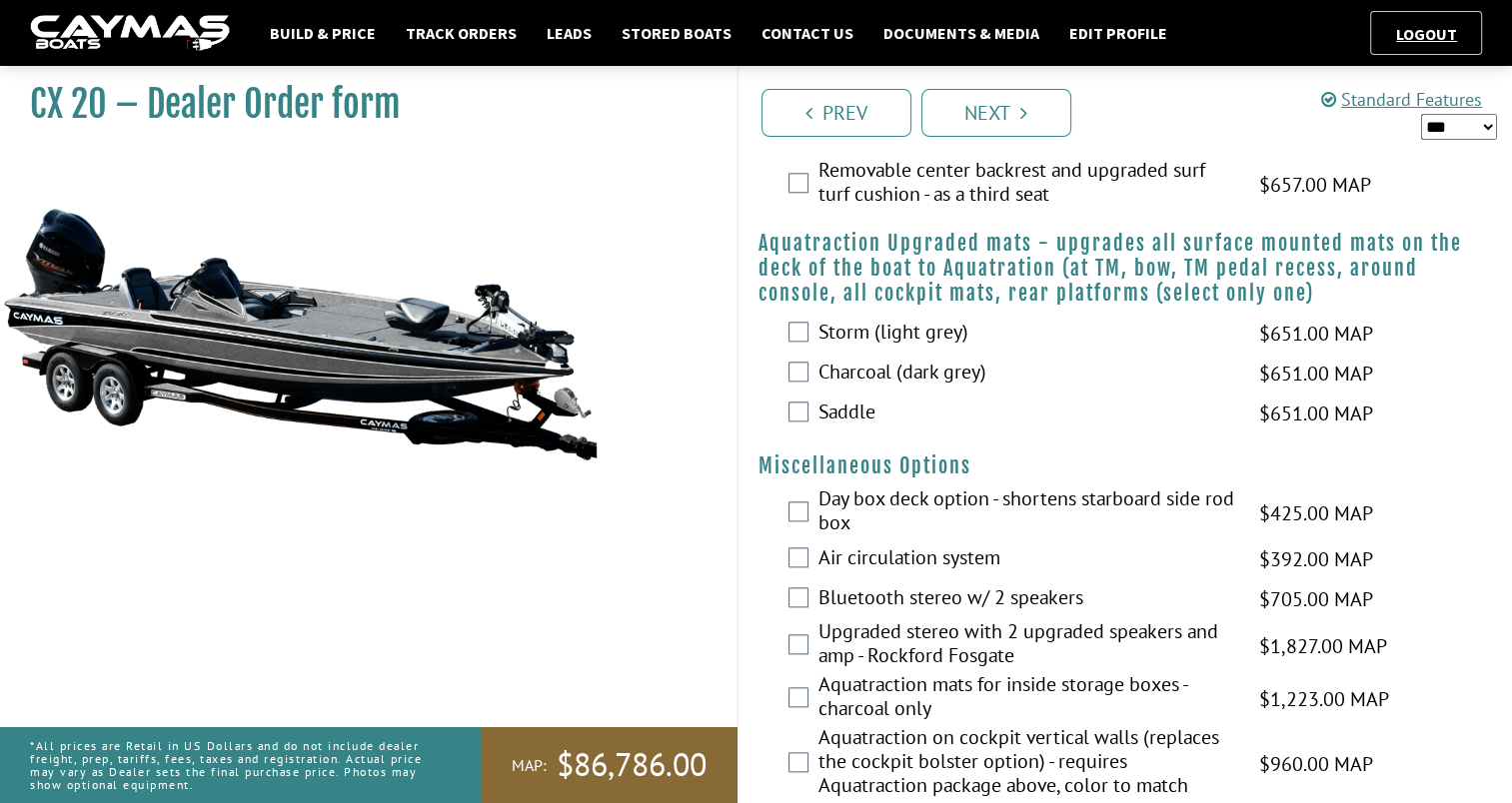 click on "***
******
******" at bounding box center (1459, 127) 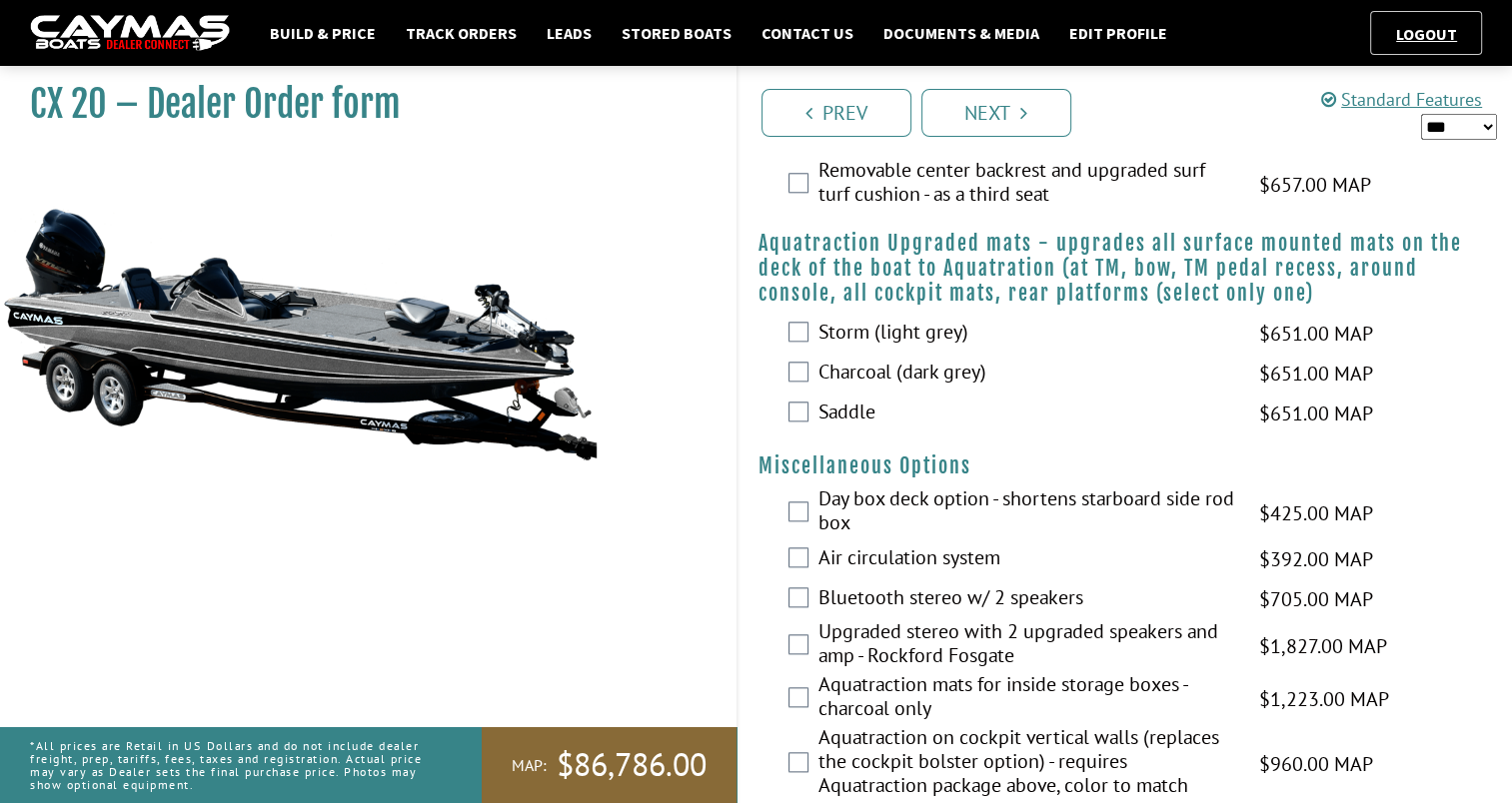 select on "*" 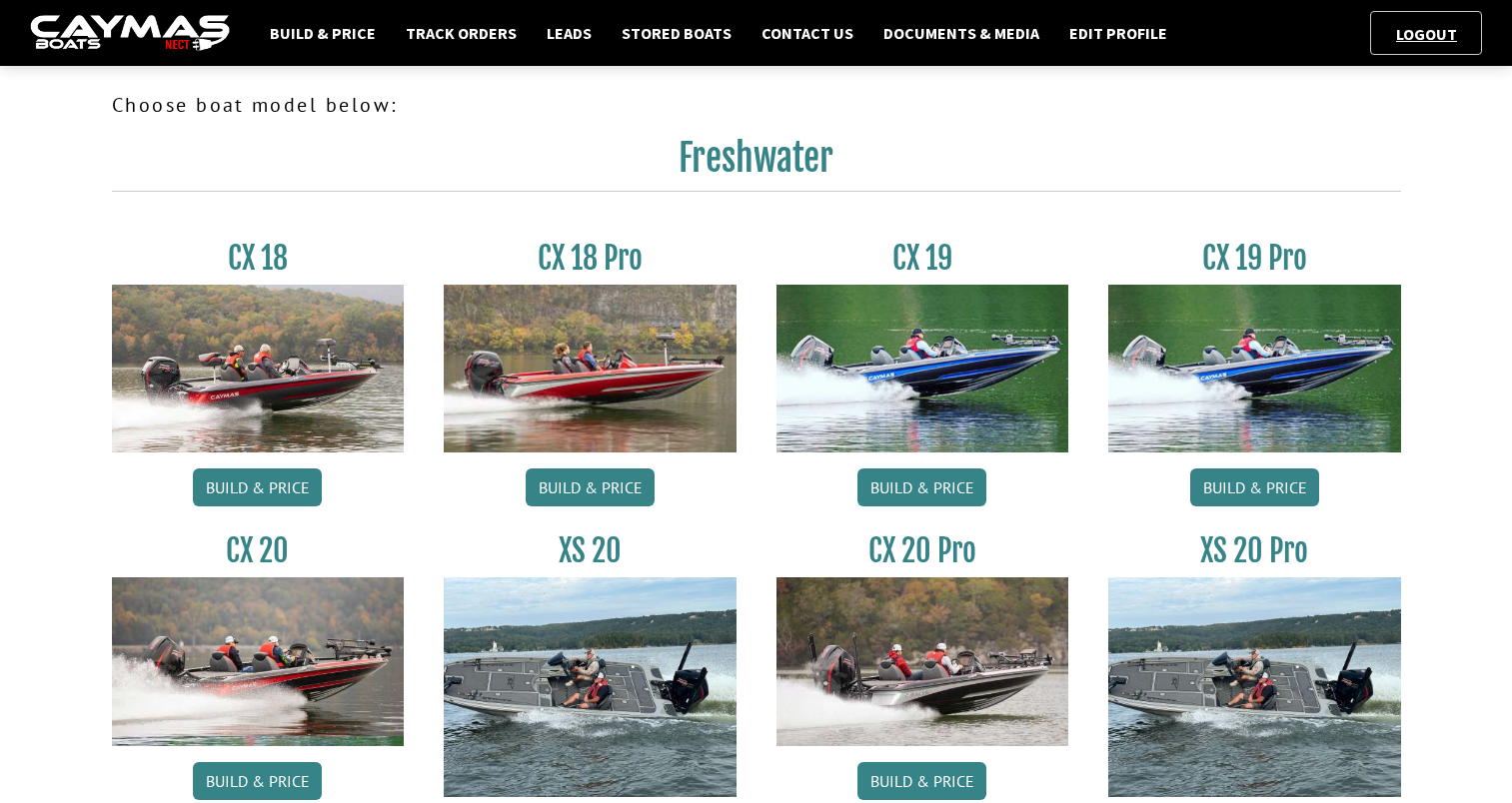 scroll, scrollTop: 0, scrollLeft: 0, axis: both 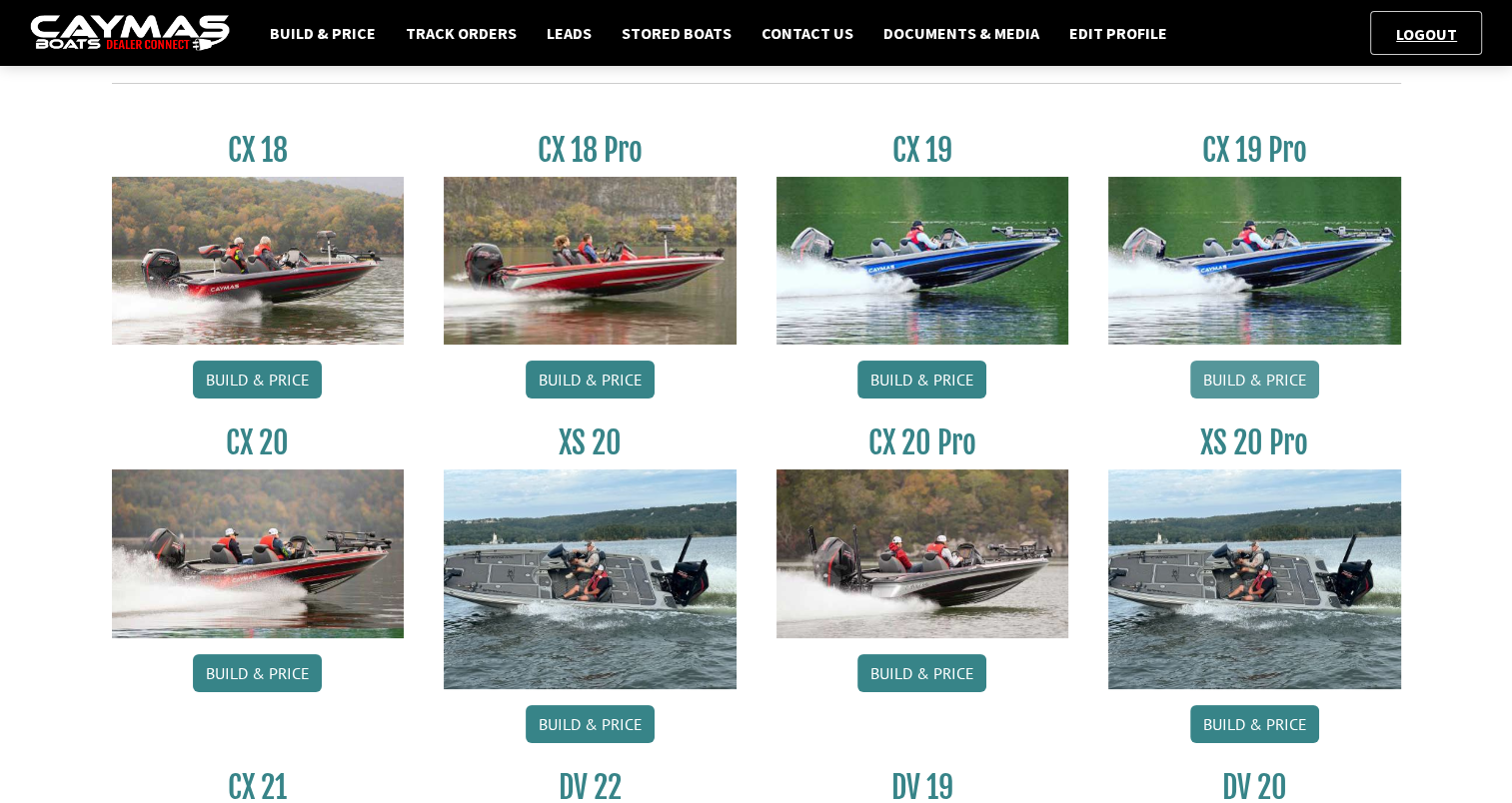 click on "Build & Price" at bounding box center (1254, 380) 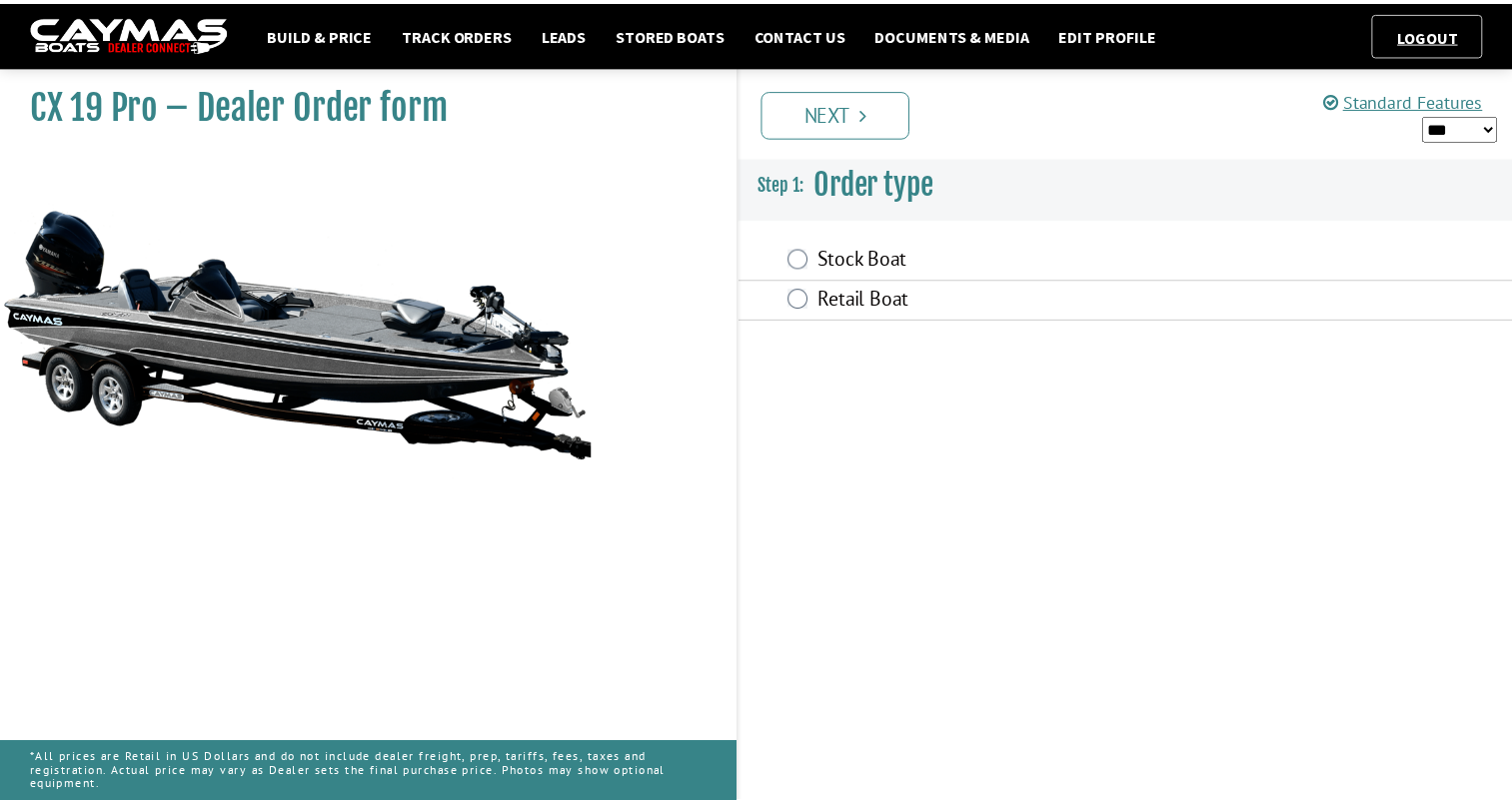 scroll, scrollTop: 0, scrollLeft: 0, axis: both 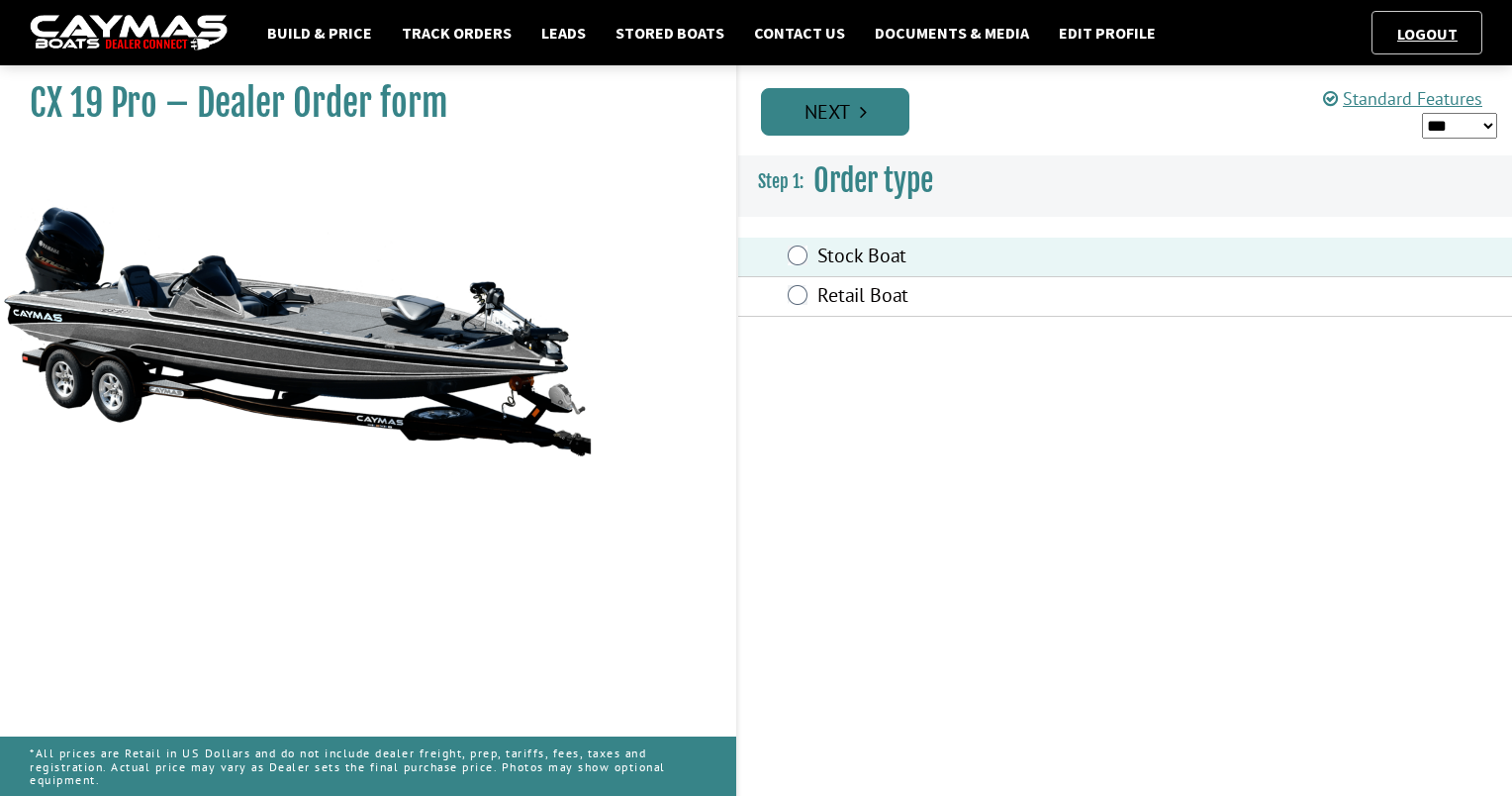 click on "Next" at bounding box center (835, 112) 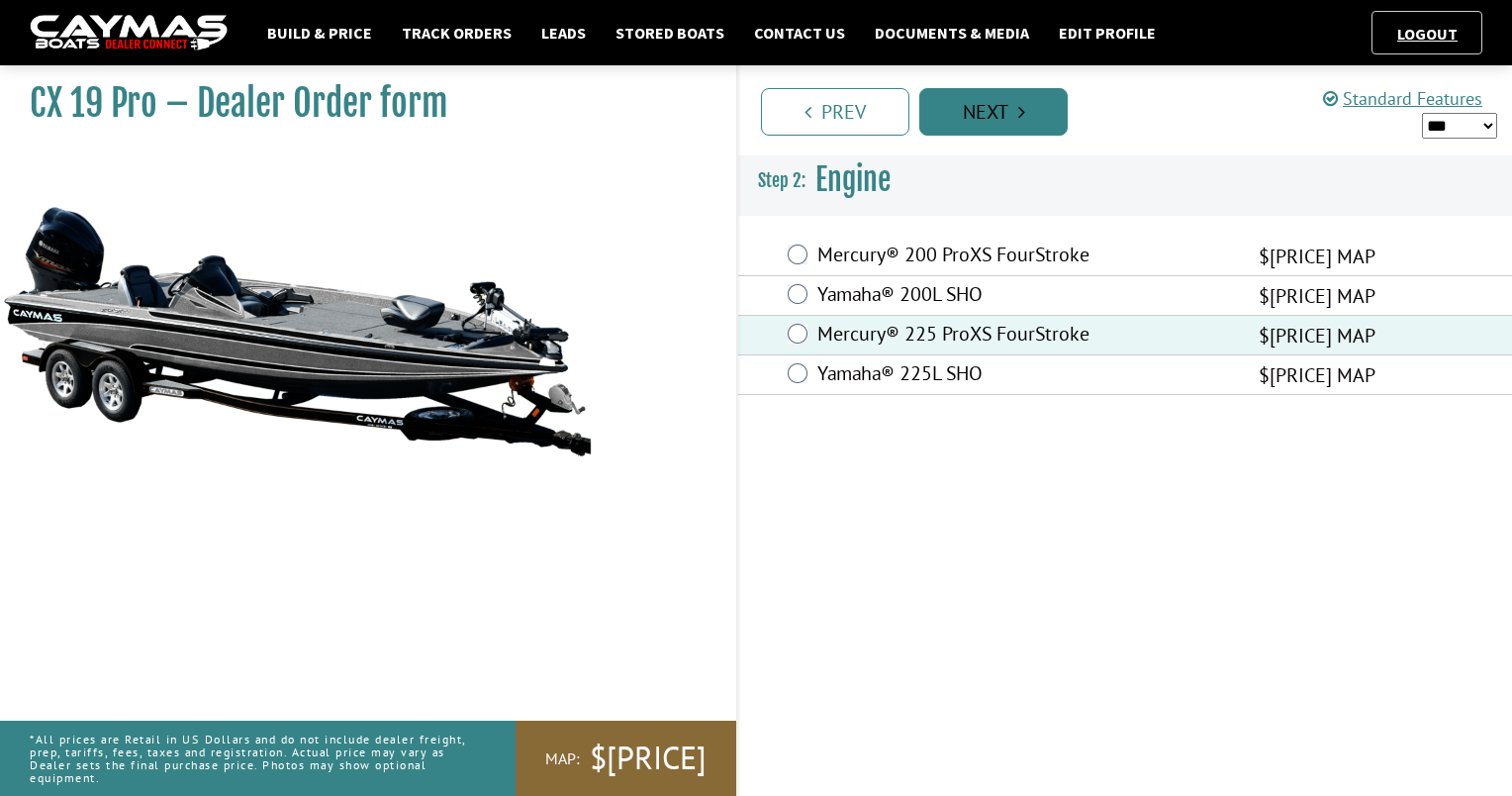 click on "Next" at bounding box center (993, 112) 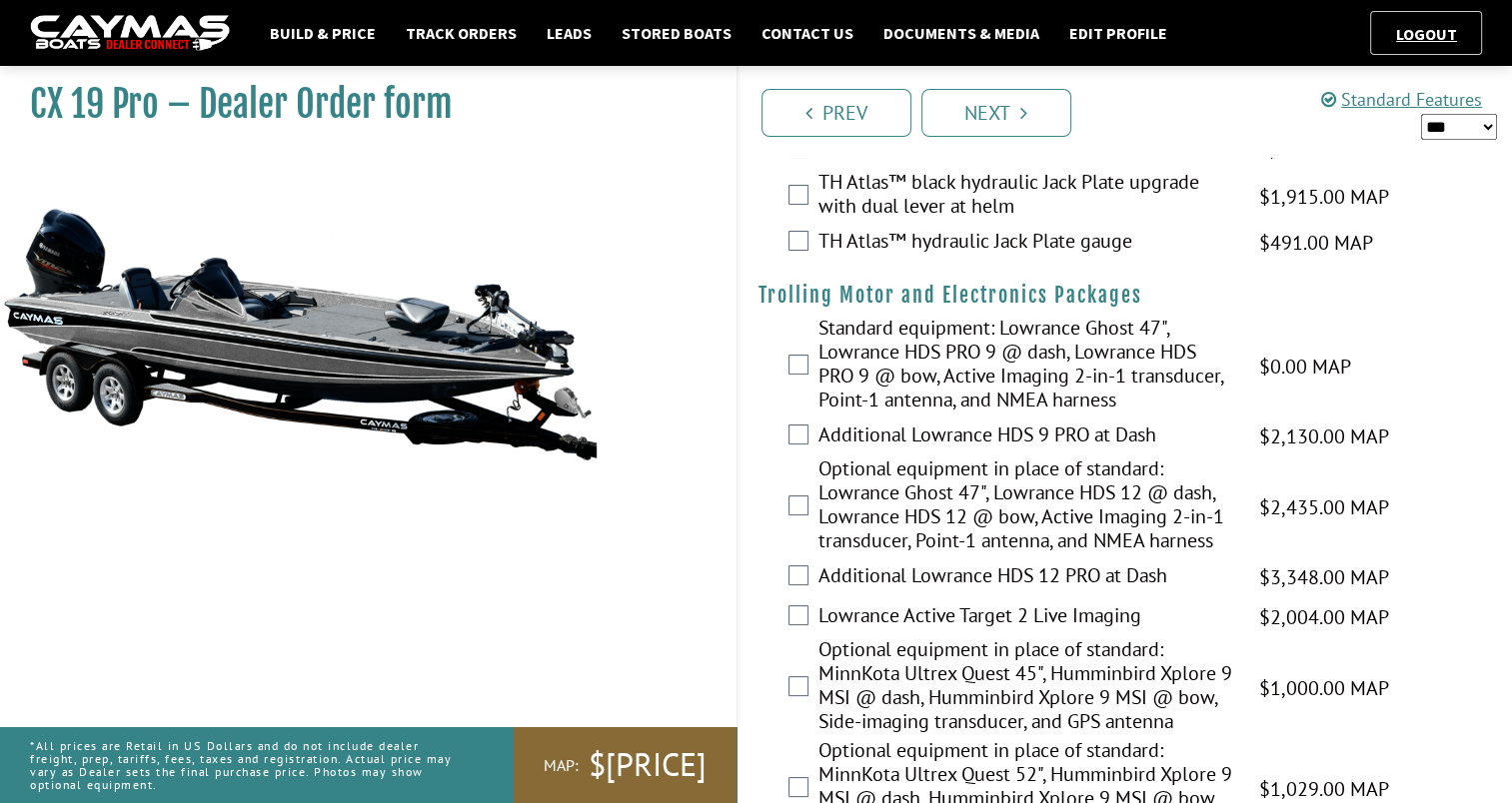 scroll, scrollTop: 167, scrollLeft: 0, axis: vertical 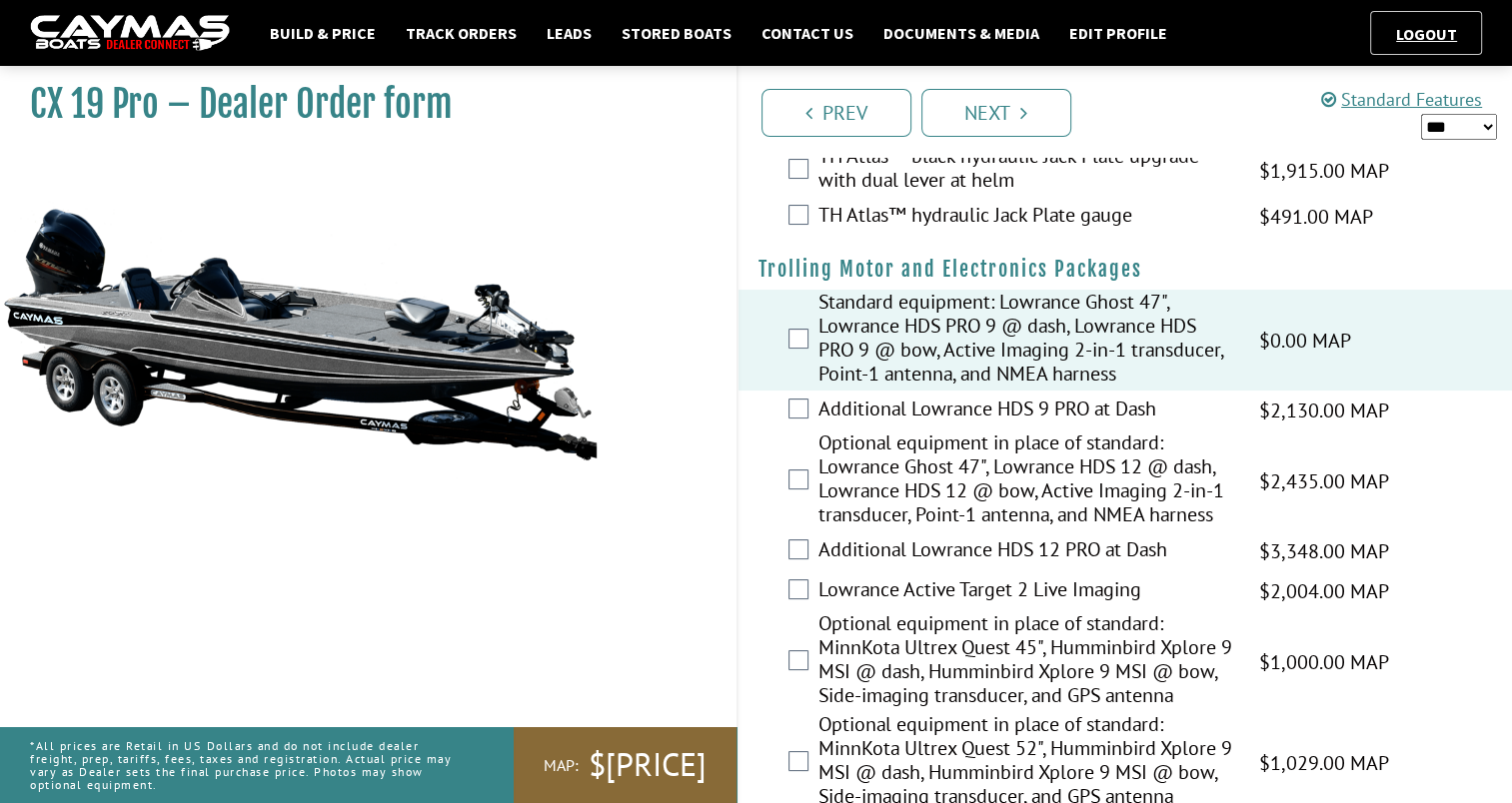 click on "***
******
******" at bounding box center [1459, 127] 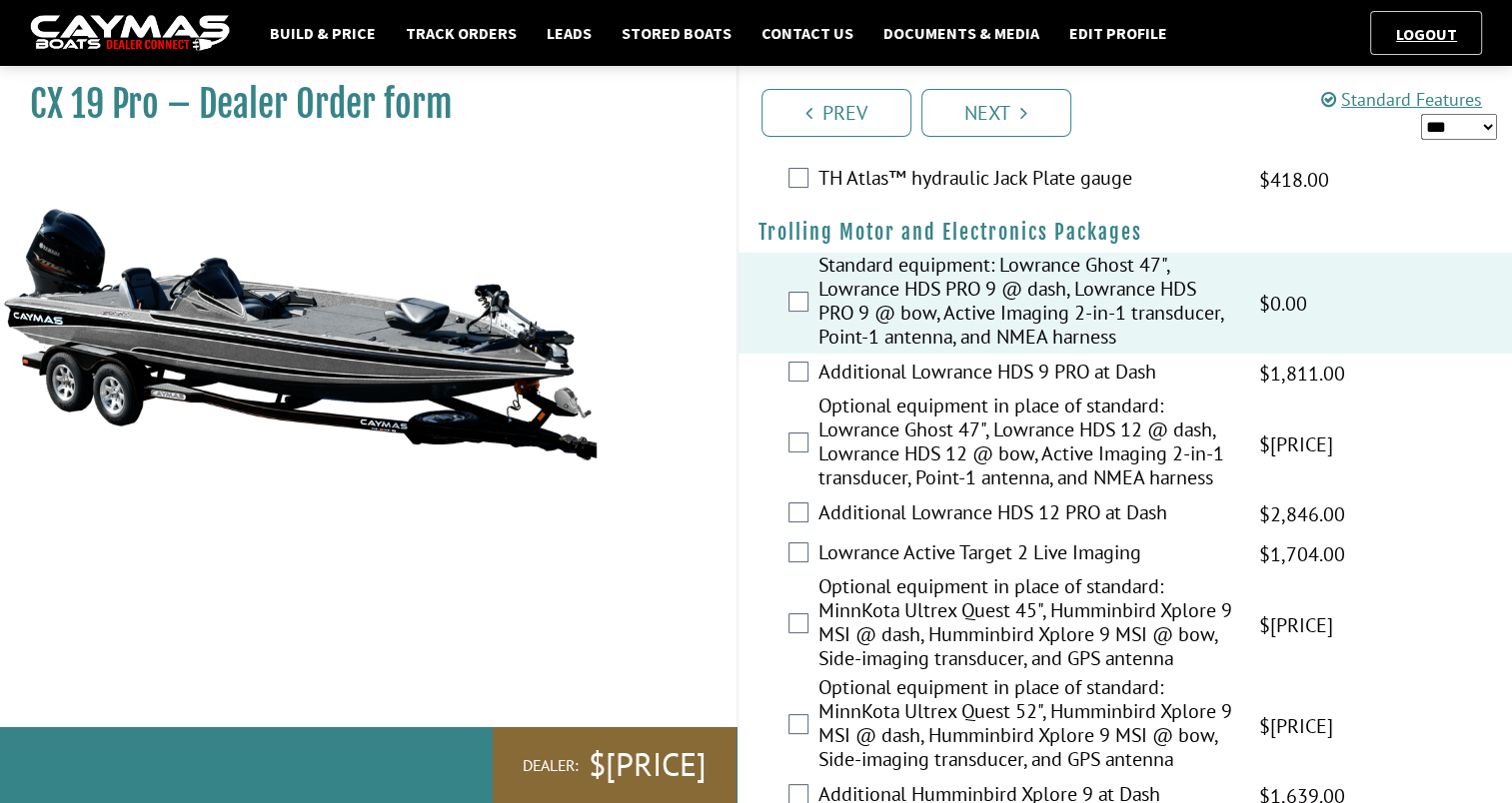 scroll, scrollTop: 241, scrollLeft: 0, axis: vertical 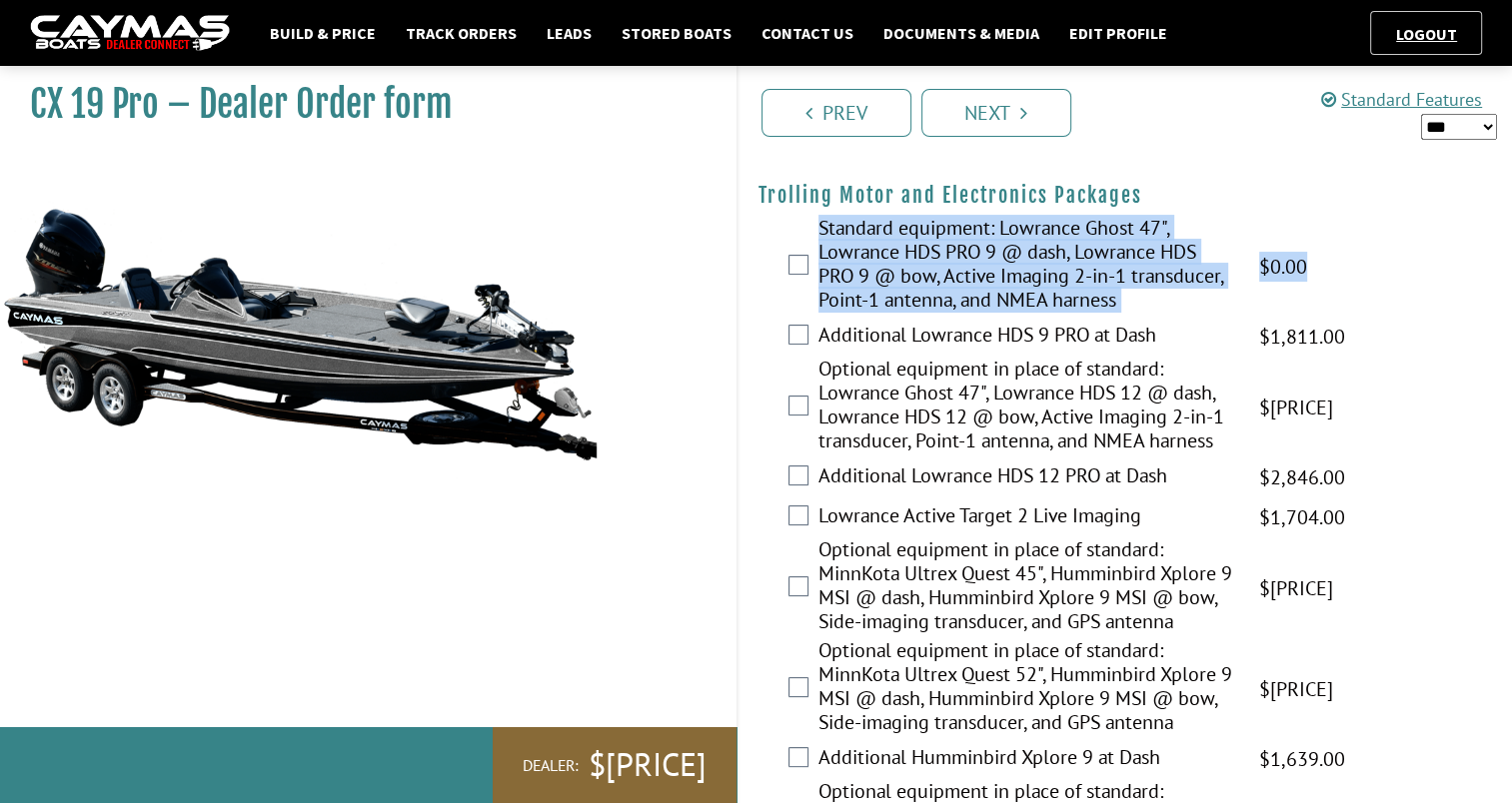 drag, startPoint x: 1519, startPoint y: 234, endPoint x: 1530, endPoint y: 286, distance: 53.15073 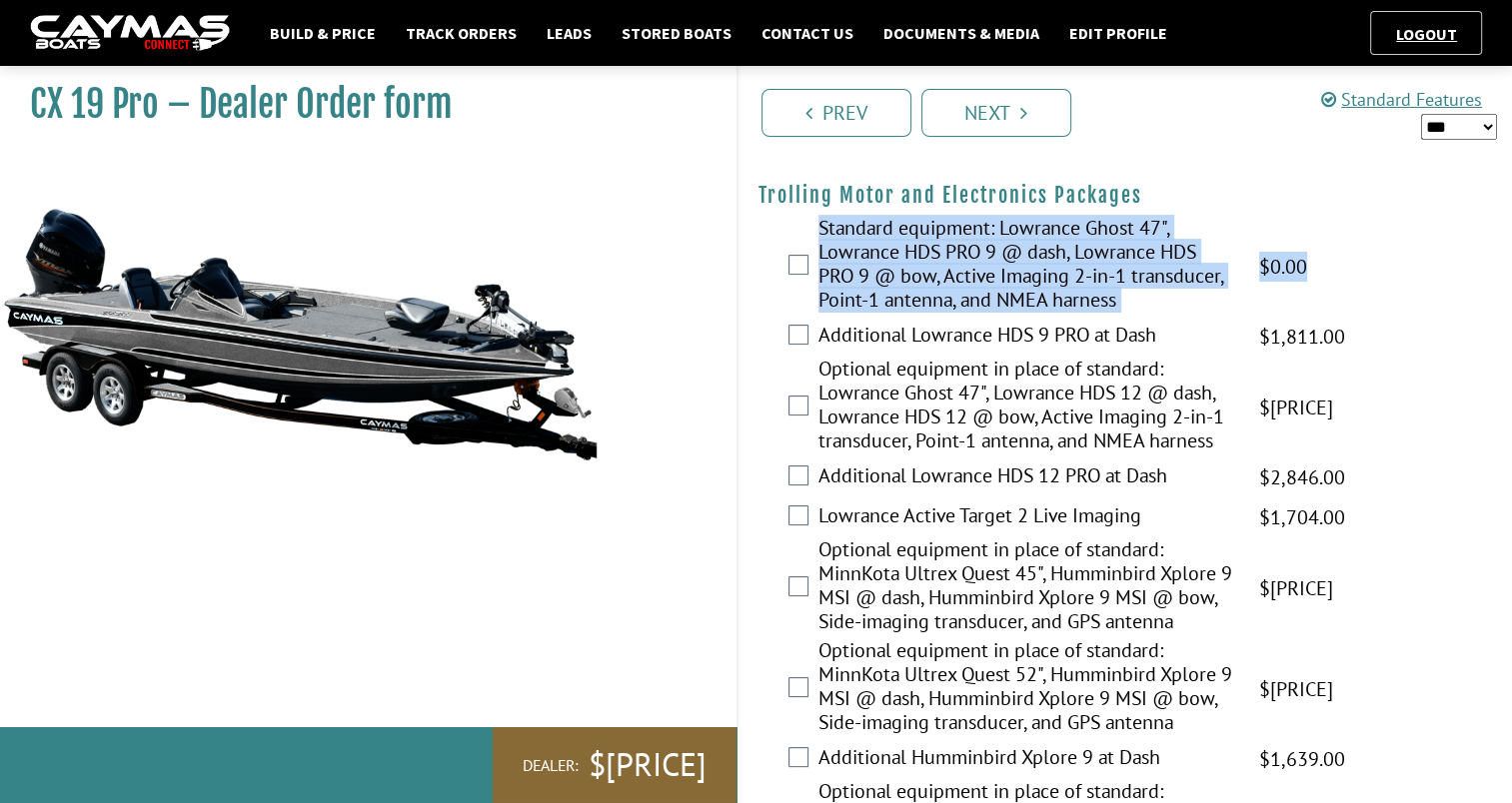 click on "Build & Price
Track Orders
Leads
Stored Boats
Contact Us
Documents & Media
Edit Profile
Logout
***" at bounding box center [756, 1732] 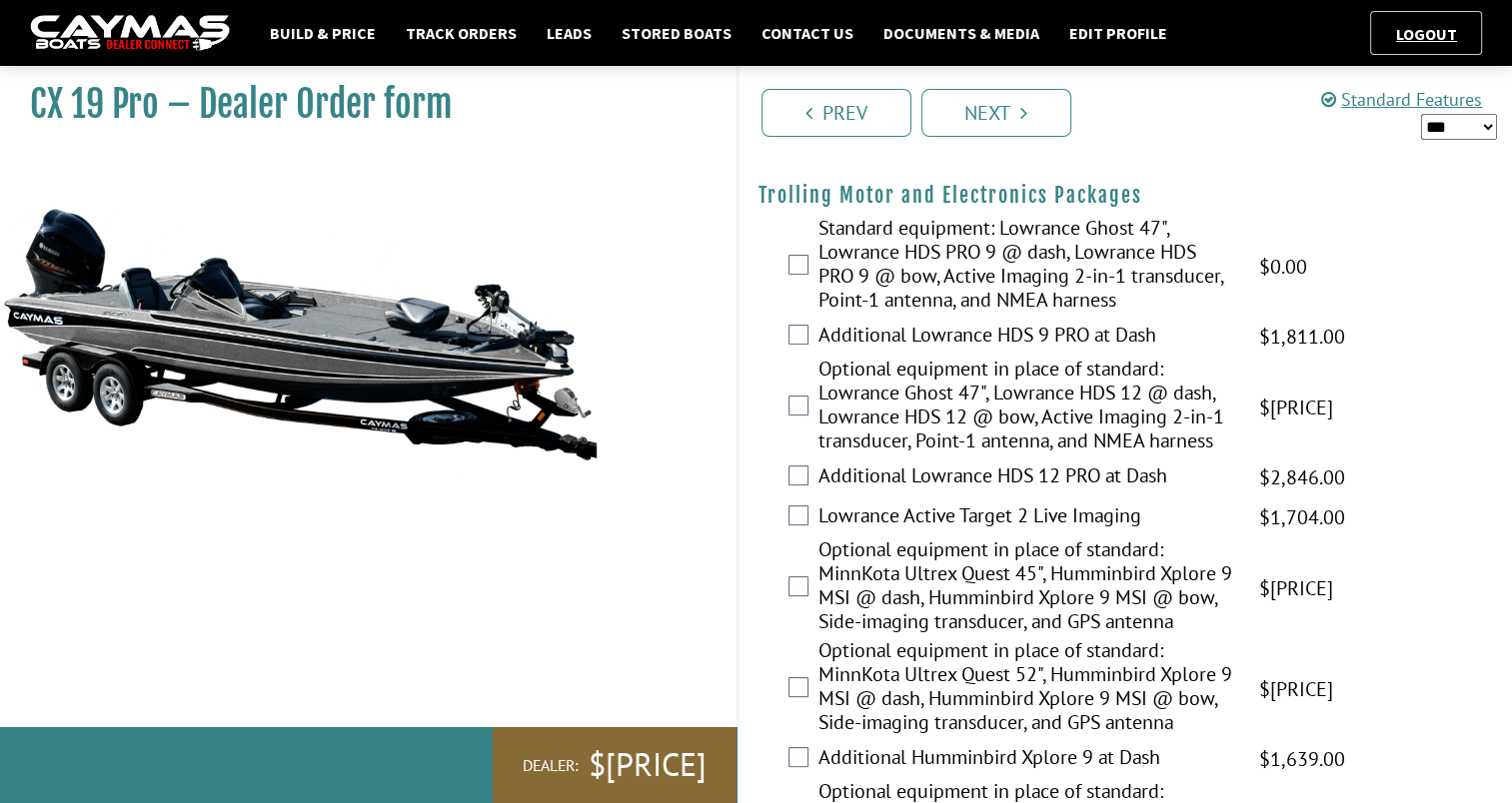 drag, startPoint x: 1530, startPoint y: 286, endPoint x: 1483, endPoint y: 374, distance: 99.764723 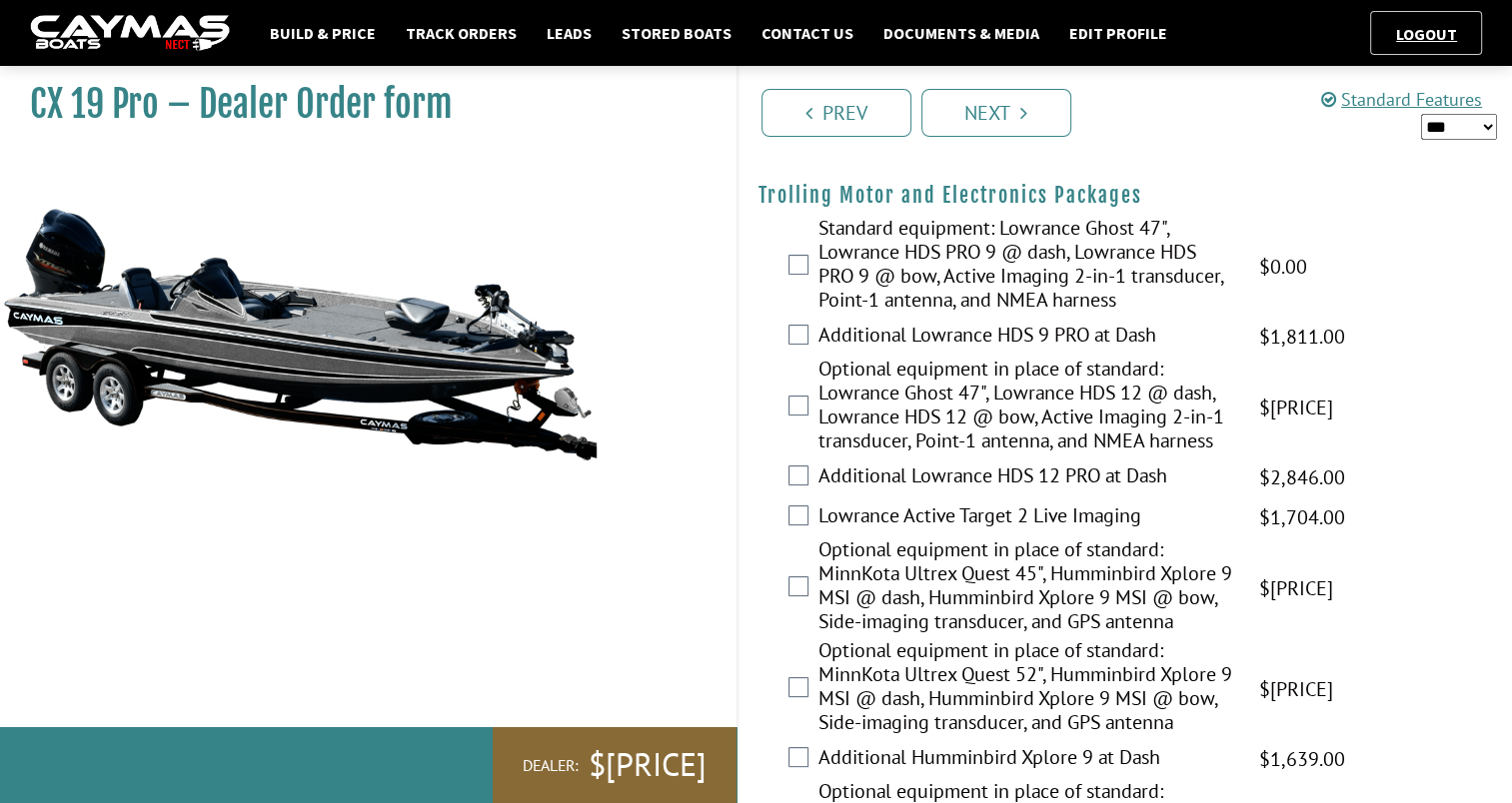 click on "Optional equipment in place of standard: Lowrance Ghost 47", Lowrance HDS 12 @ dash, Lowrance HDS 12 @ bow, Active Imaging 2-in-1 transducer, Point-1 antenna, and NMEA harness
$[PRICE] MAP
$[PRICE] MSRP
$[PRICE]
$[PRICE]" at bounding box center (1125, 406) 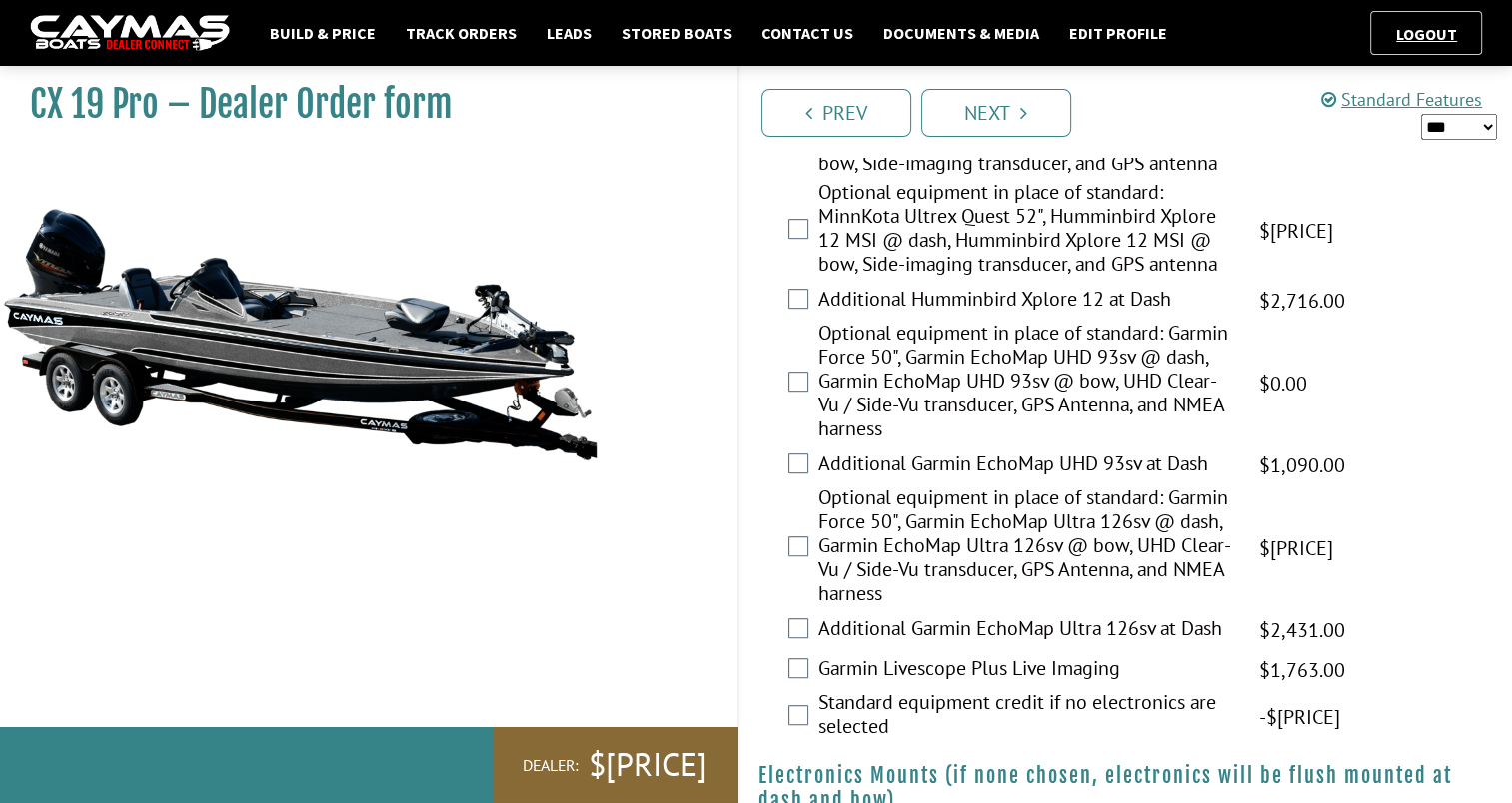 scroll, scrollTop: 945, scrollLeft: 0, axis: vertical 